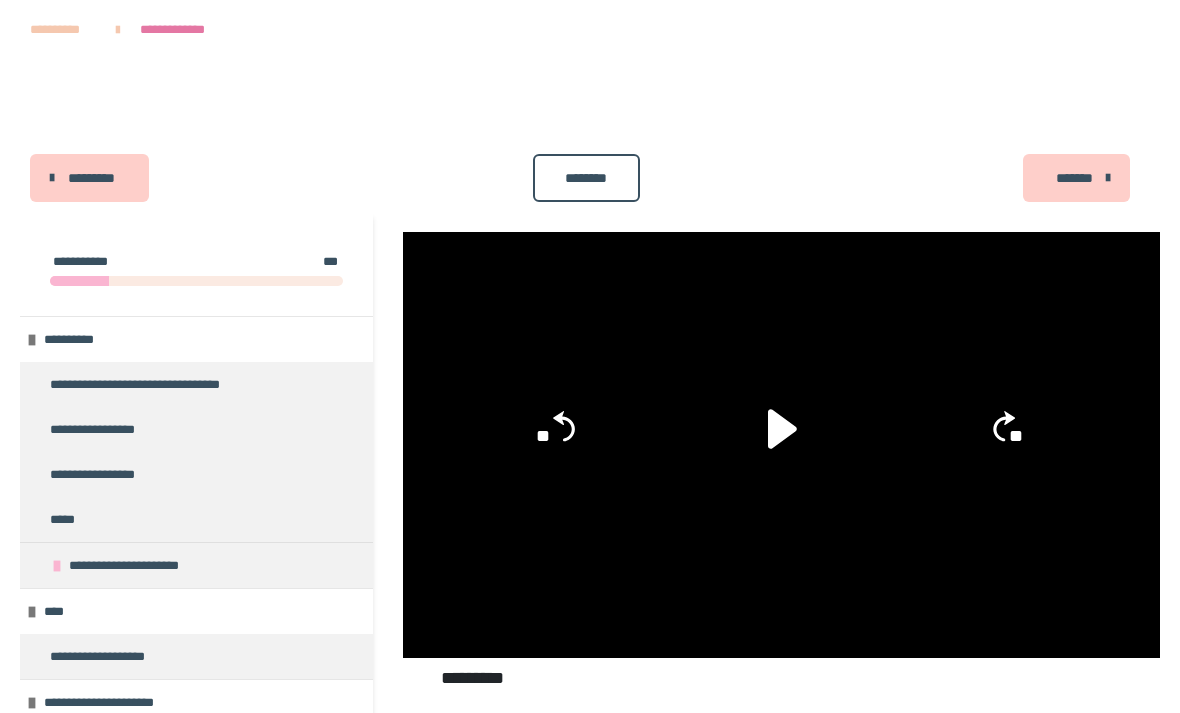 scroll, scrollTop: 65, scrollLeft: 0, axis: vertical 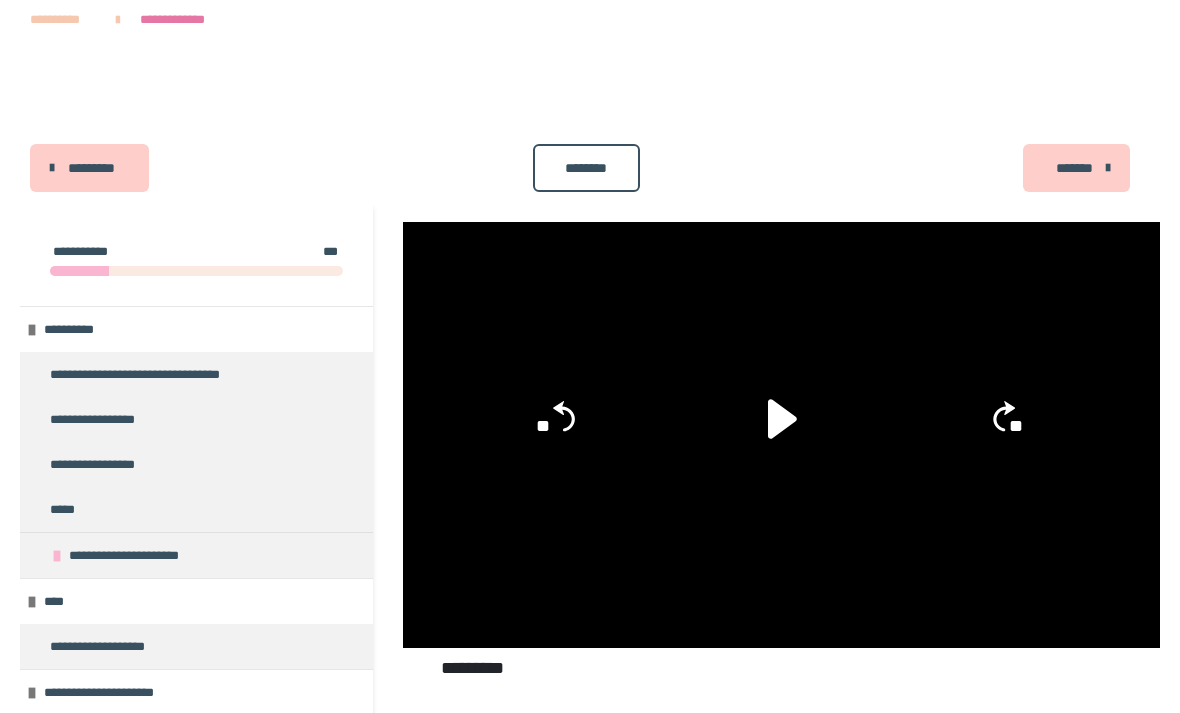 click on "********" at bounding box center [586, 168] 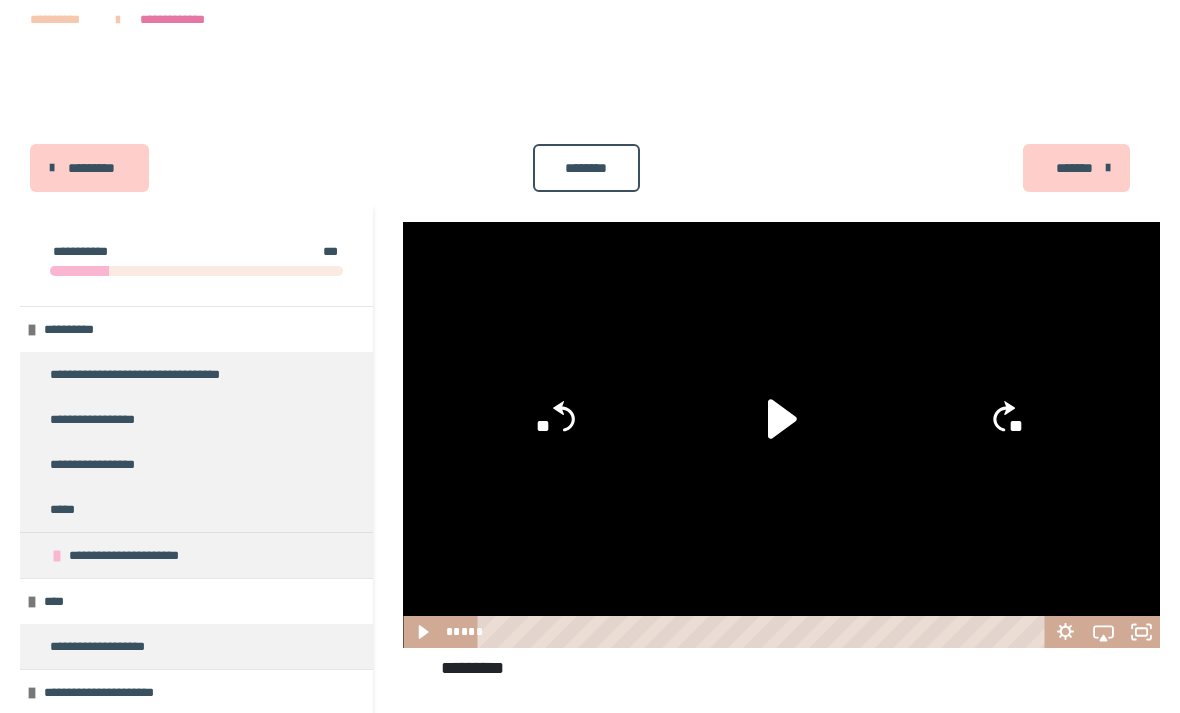 click on "********" at bounding box center (586, 168) 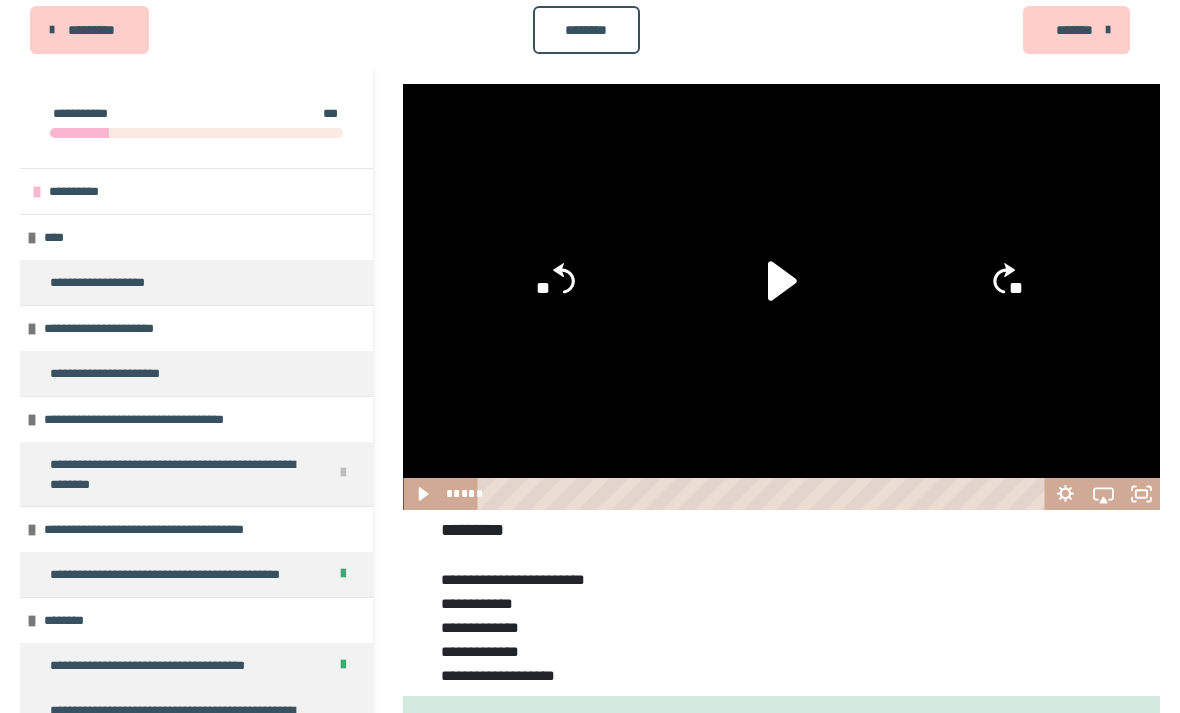 scroll, scrollTop: 148, scrollLeft: 0, axis: vertical 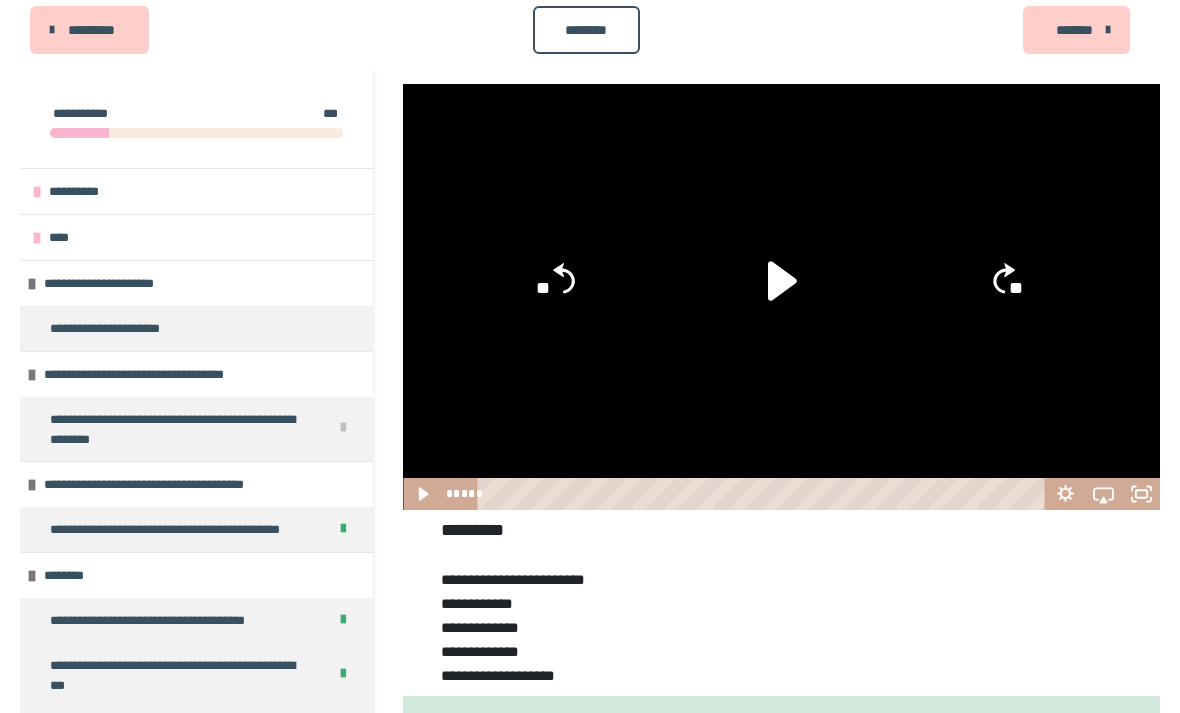 click on "**********" at bounding box center [109, 283] 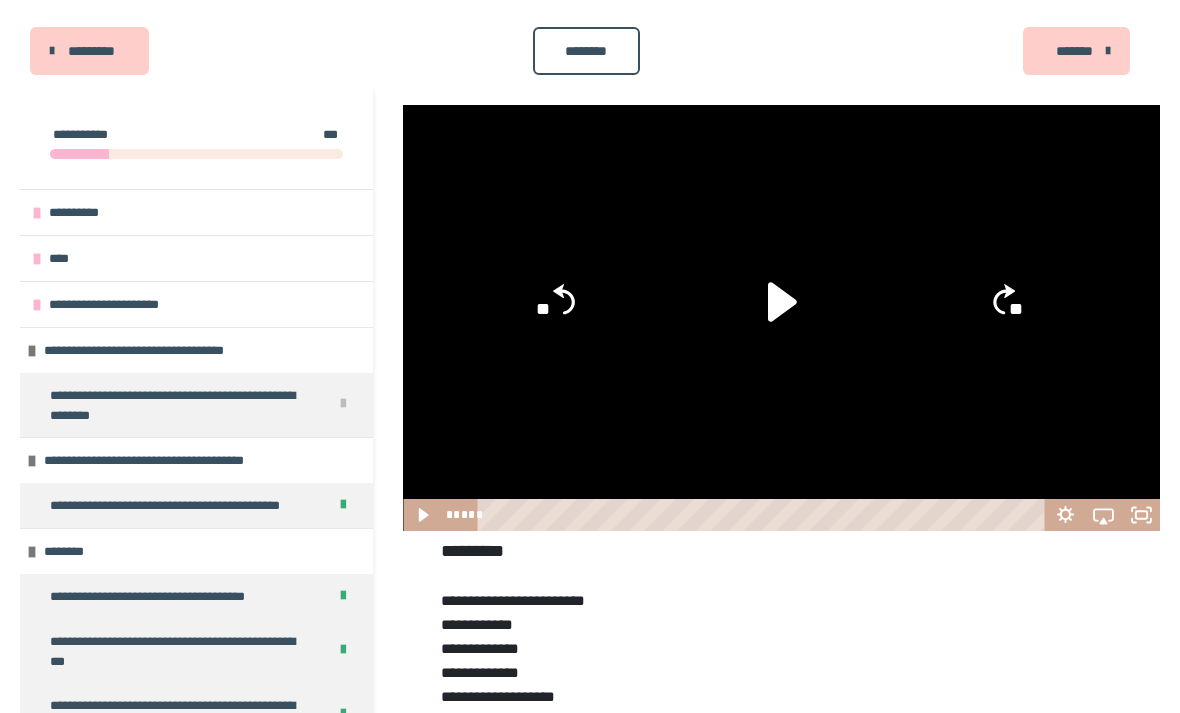 scroll, scrollTop: 109, scrollLeft: 0, axis: vertical 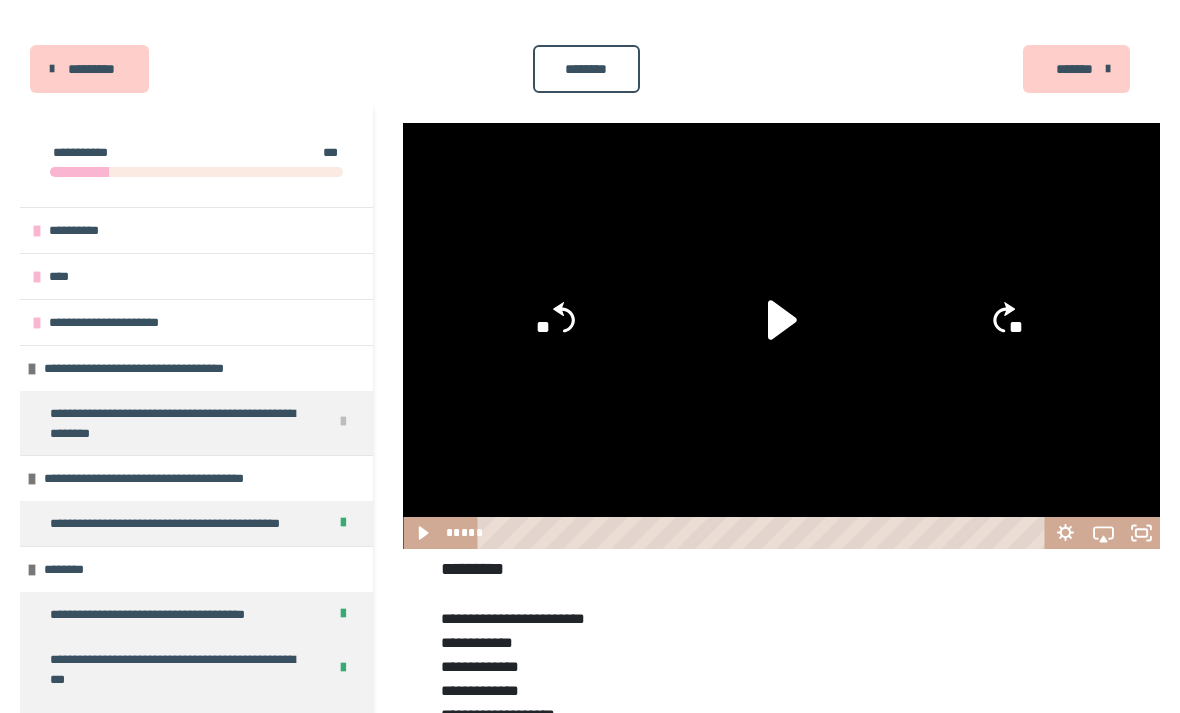 click on "********" at bounding box center (586, 69) 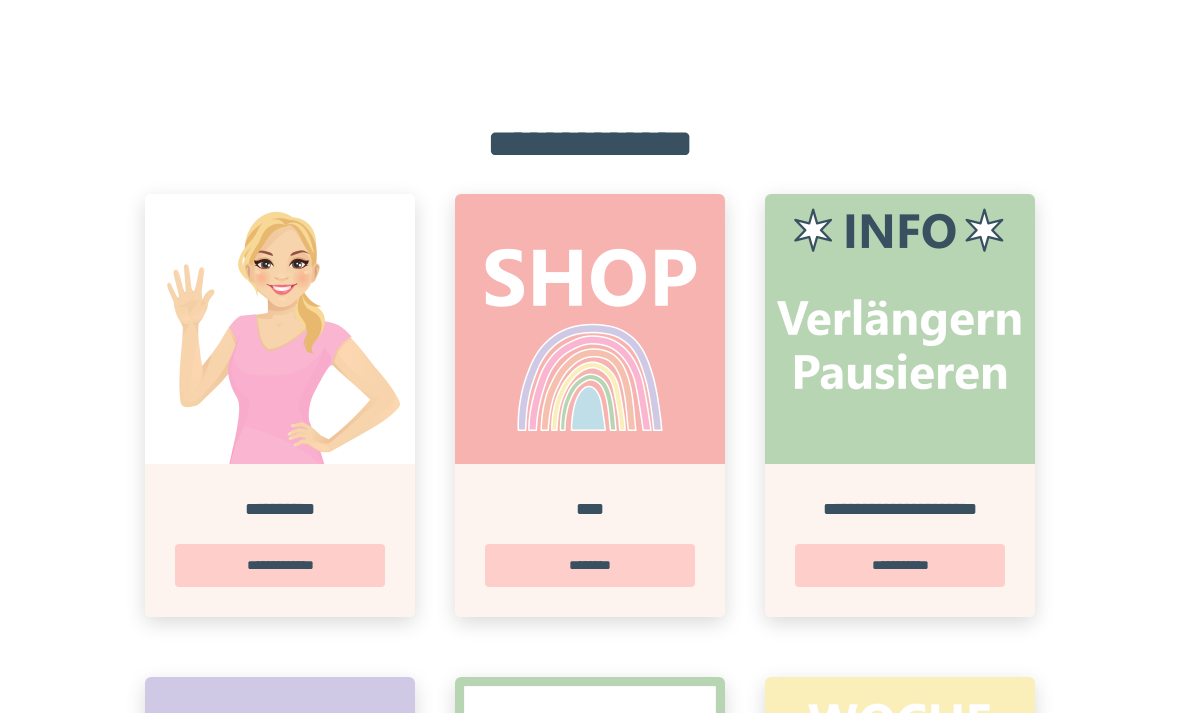 scroll, scrollTop: 0, scrollLeft: 0, axis: both 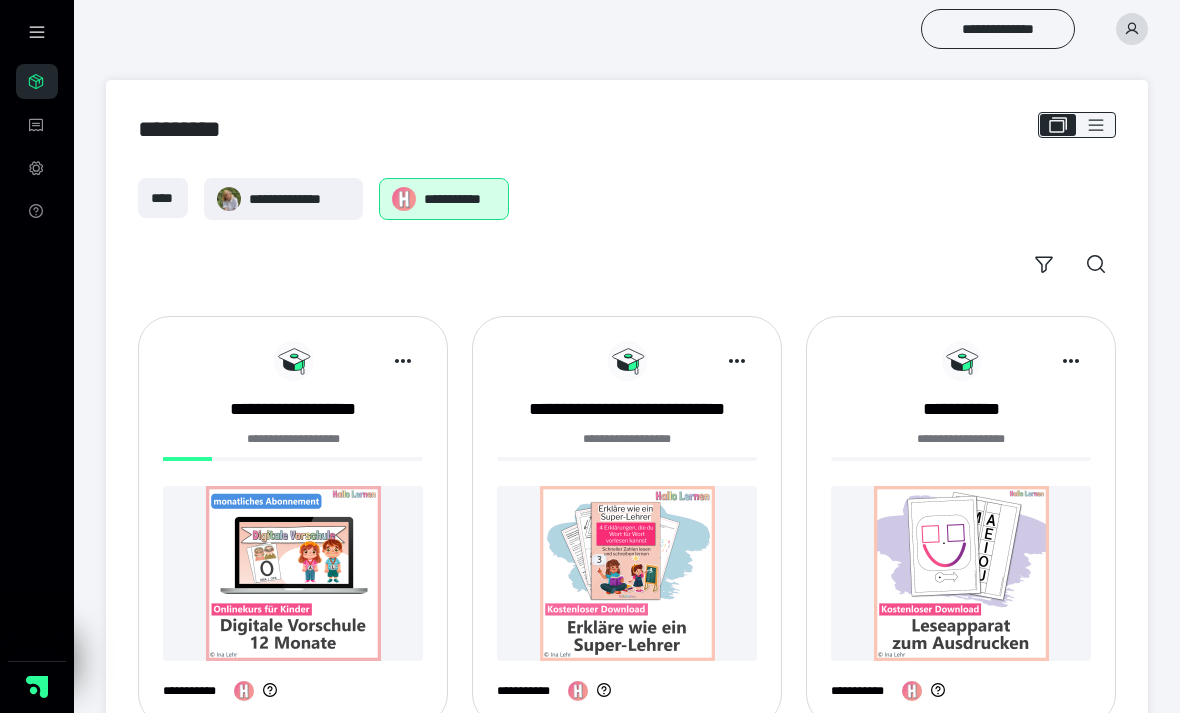 click on "**********" at bounding box center (293, 409) 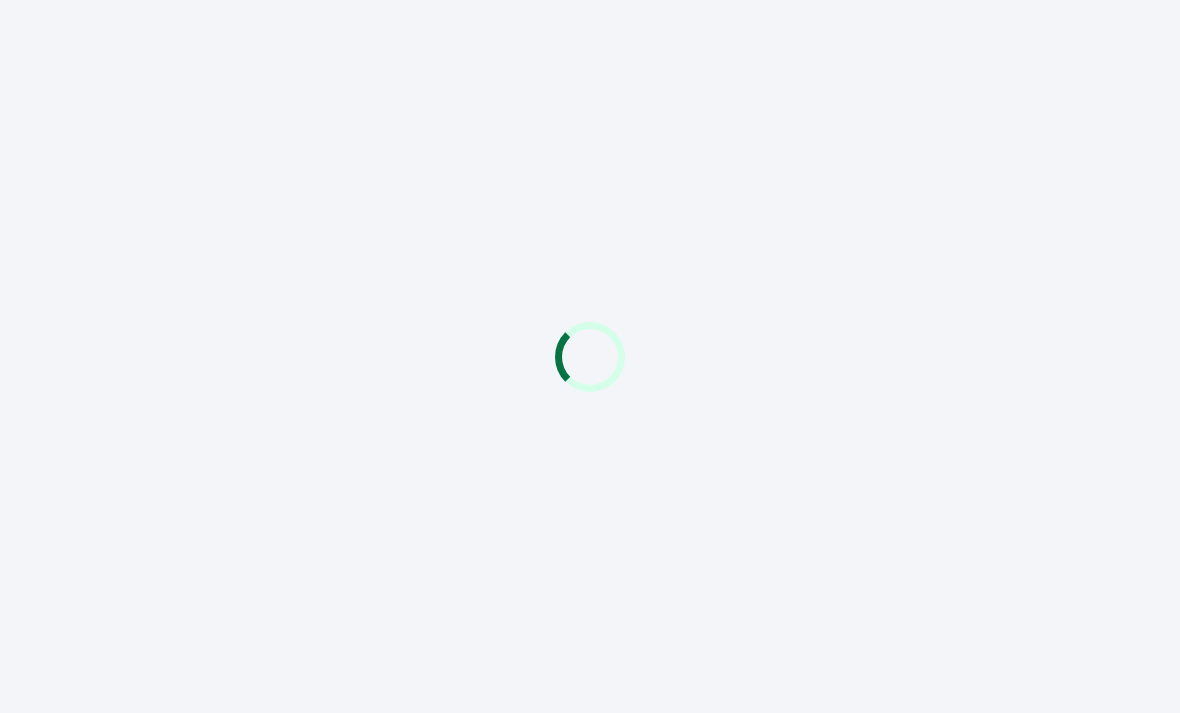 scroll, scrollTop: 0, scrollLeft: 0, axis: both 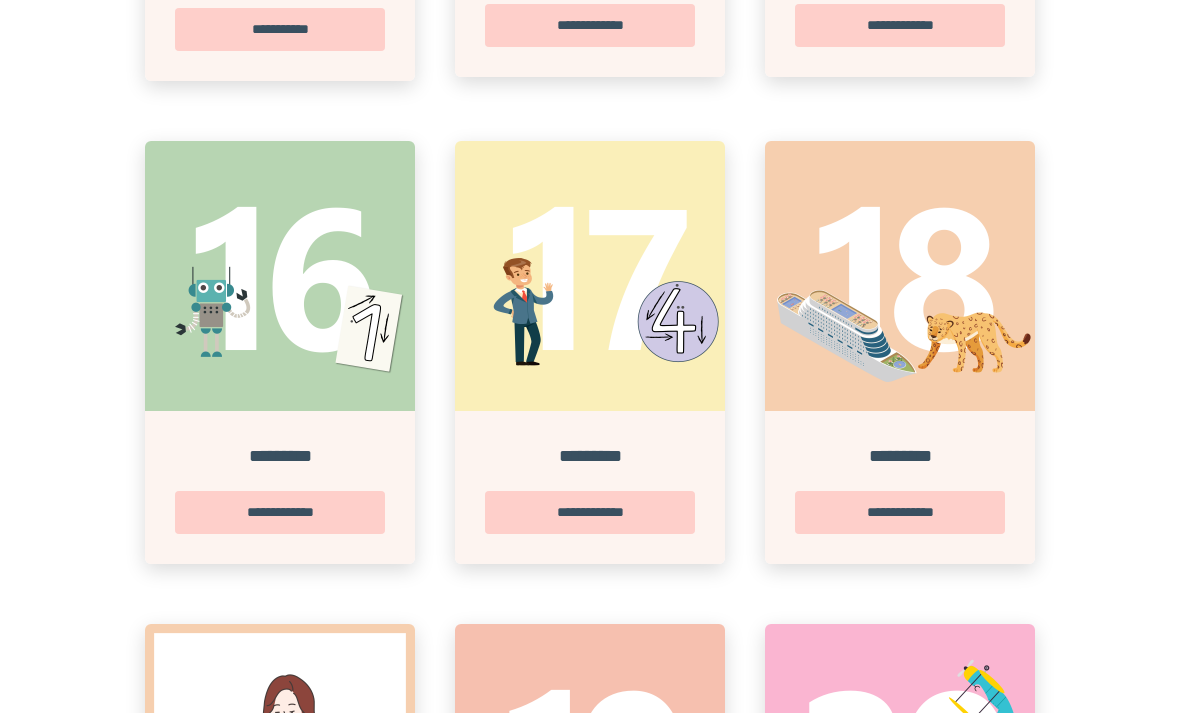 click on "**********" at bounding box center (280, 512) 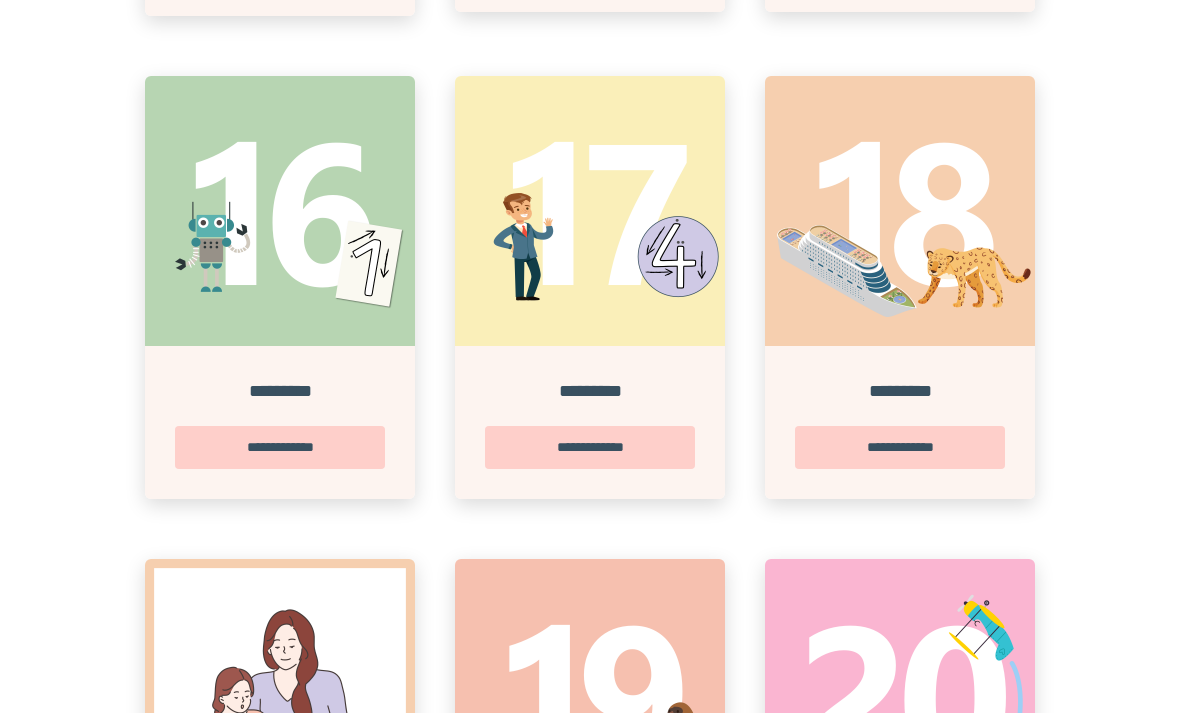 scroll, scrollTop: 0, scrollLeft: 0, axis: both 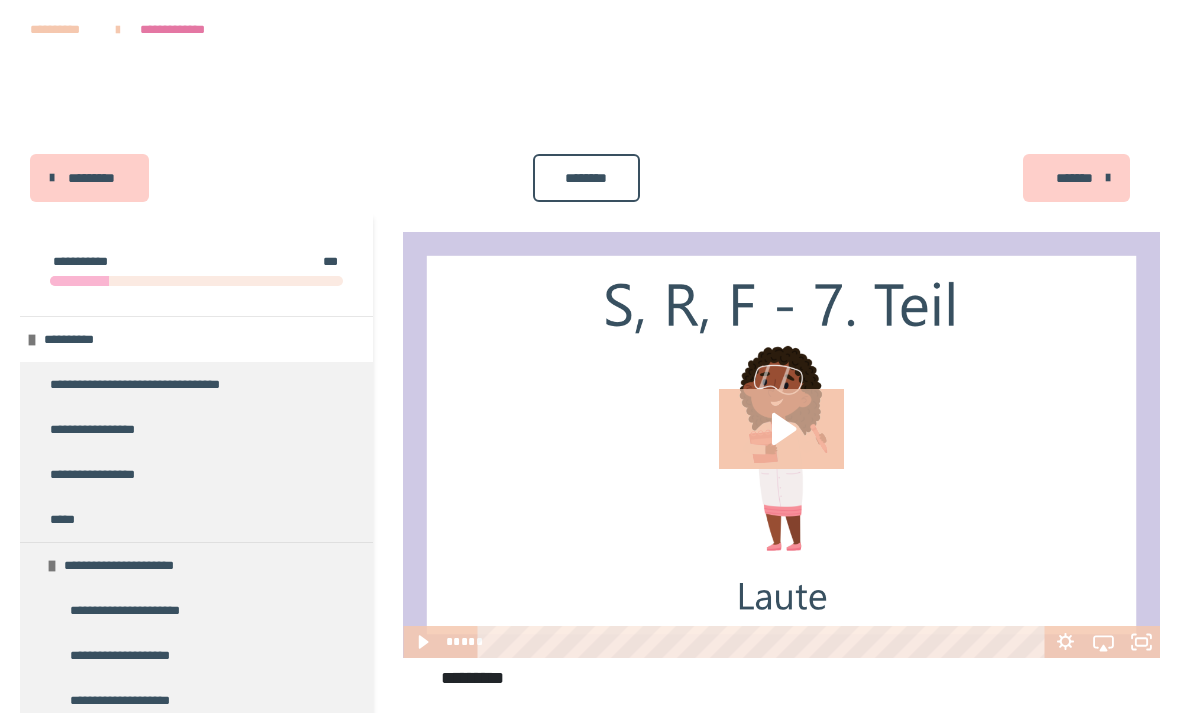 click on "********" at bounding box center (586, 178) 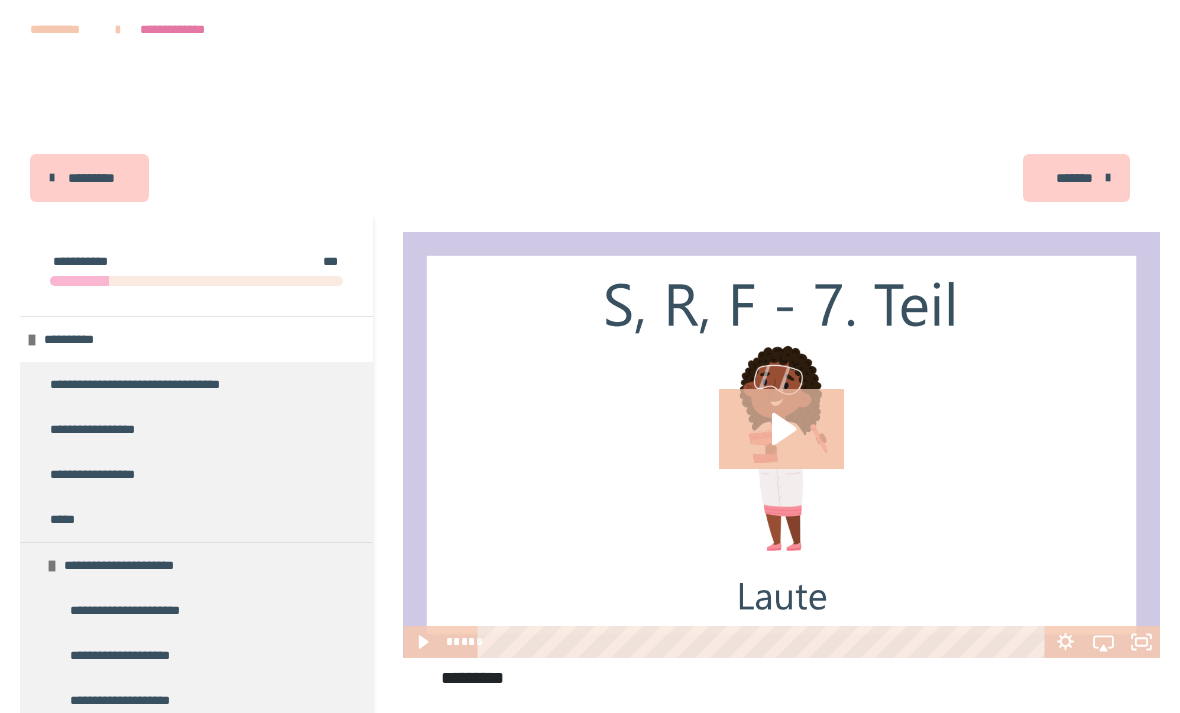 click on "**********" at bounding box center [196, 565] 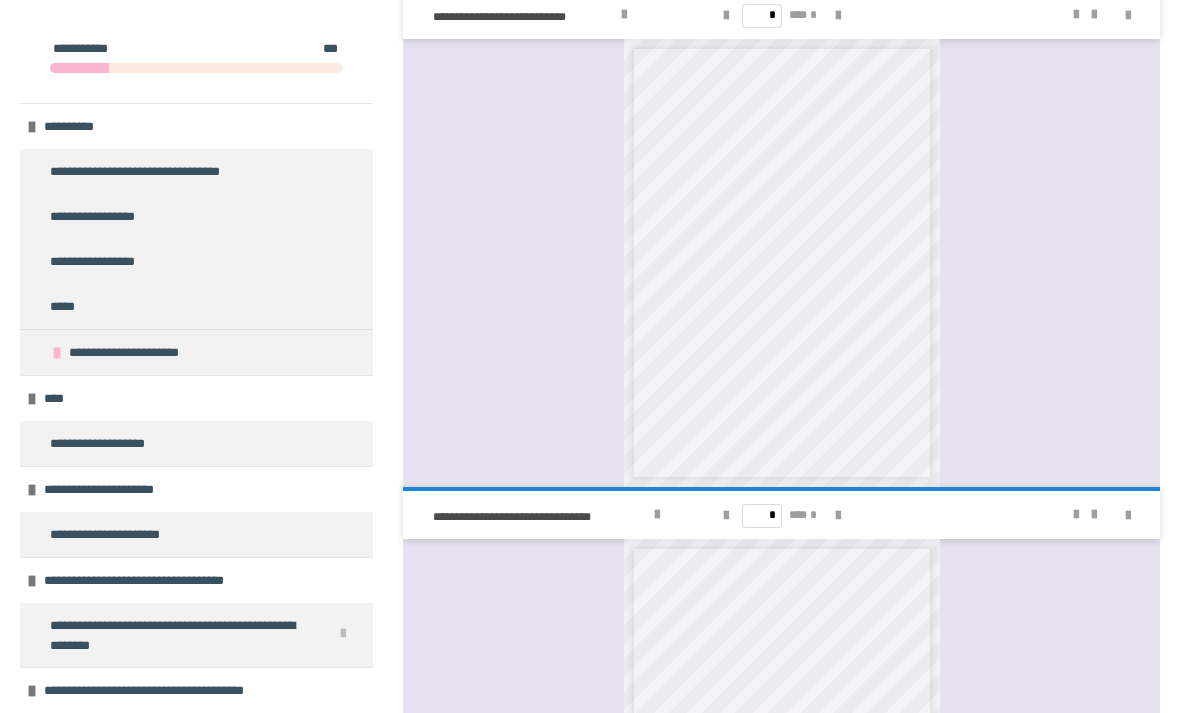 scroll, scrollTop: 1566, scrollLeft: 0, axis: vertical 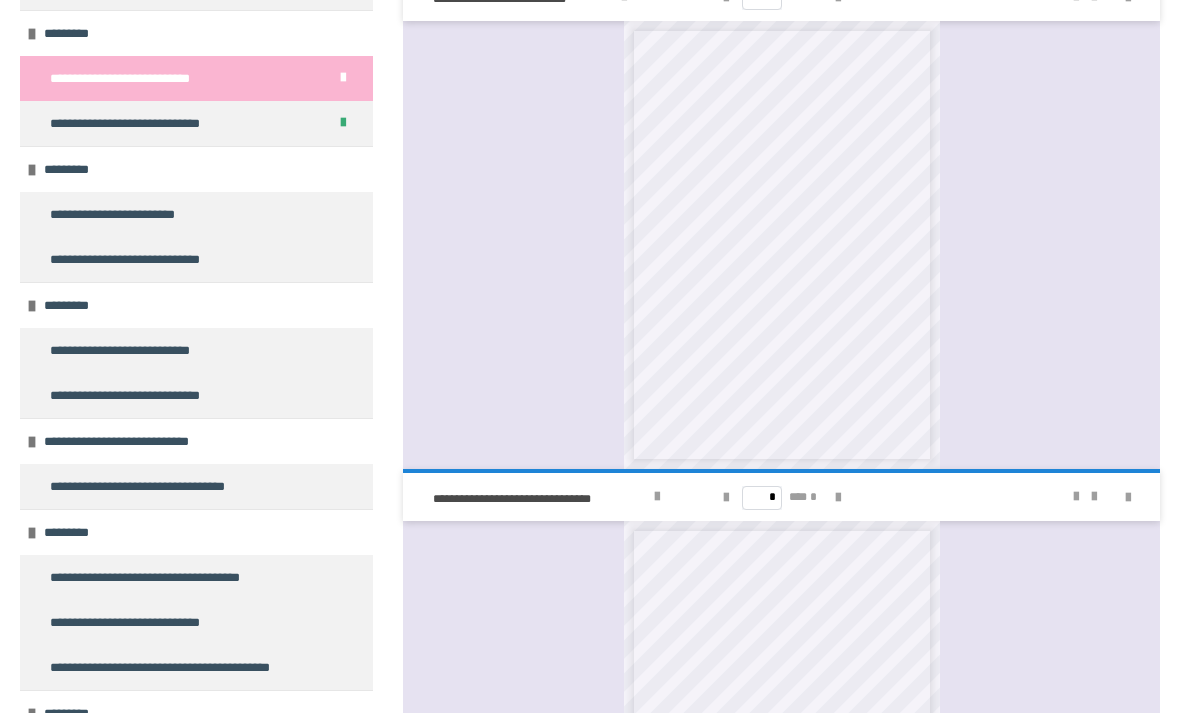 click on "**********" at bounding box center (128, 259) 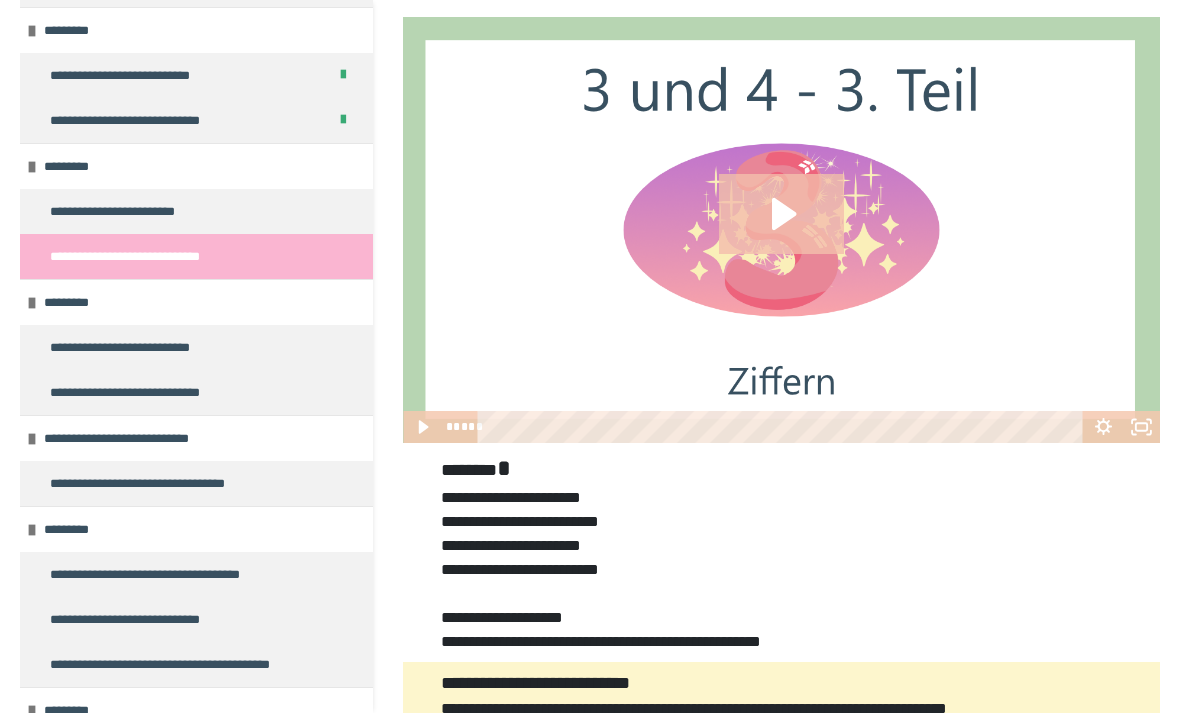 scroll, scrollTop: 174, scrollLeft: 0, axis: vertical 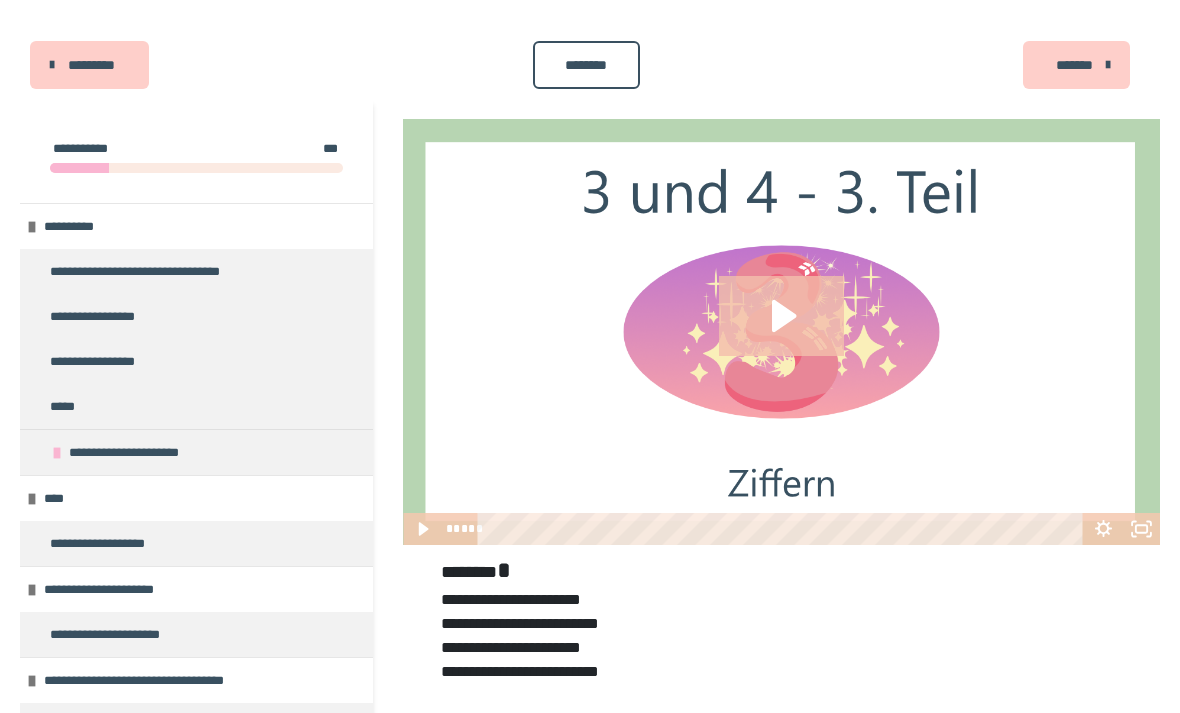 click 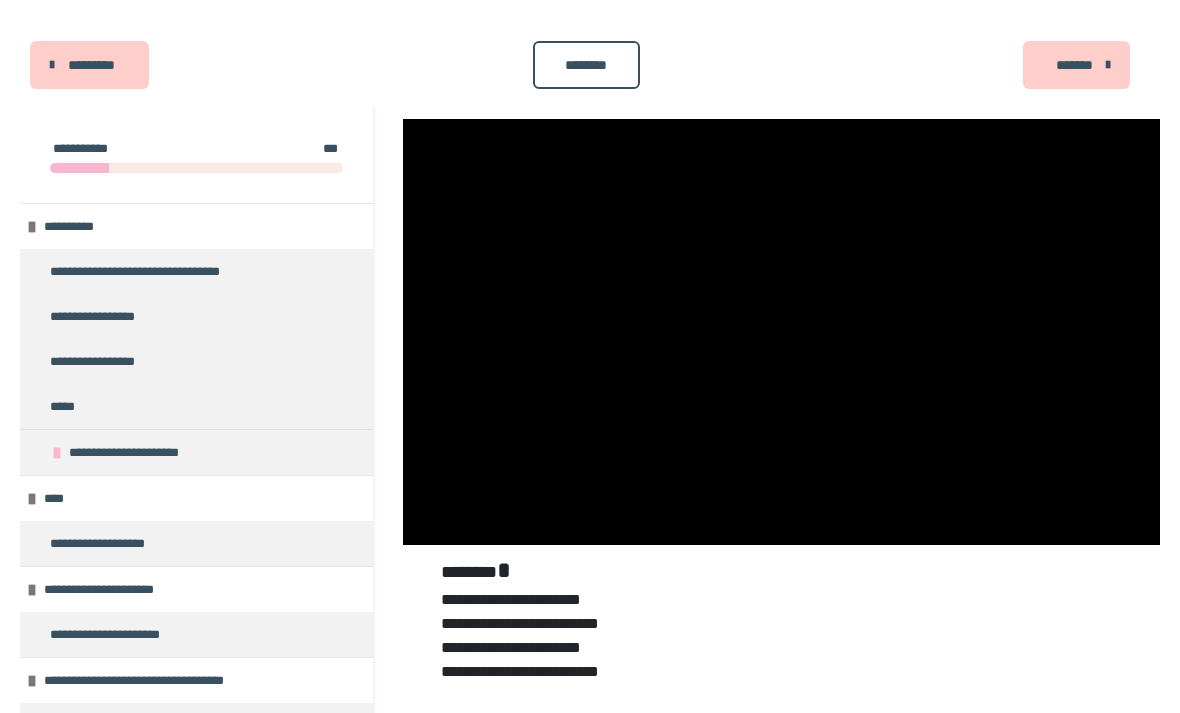 click at bounding box center (781, 332) 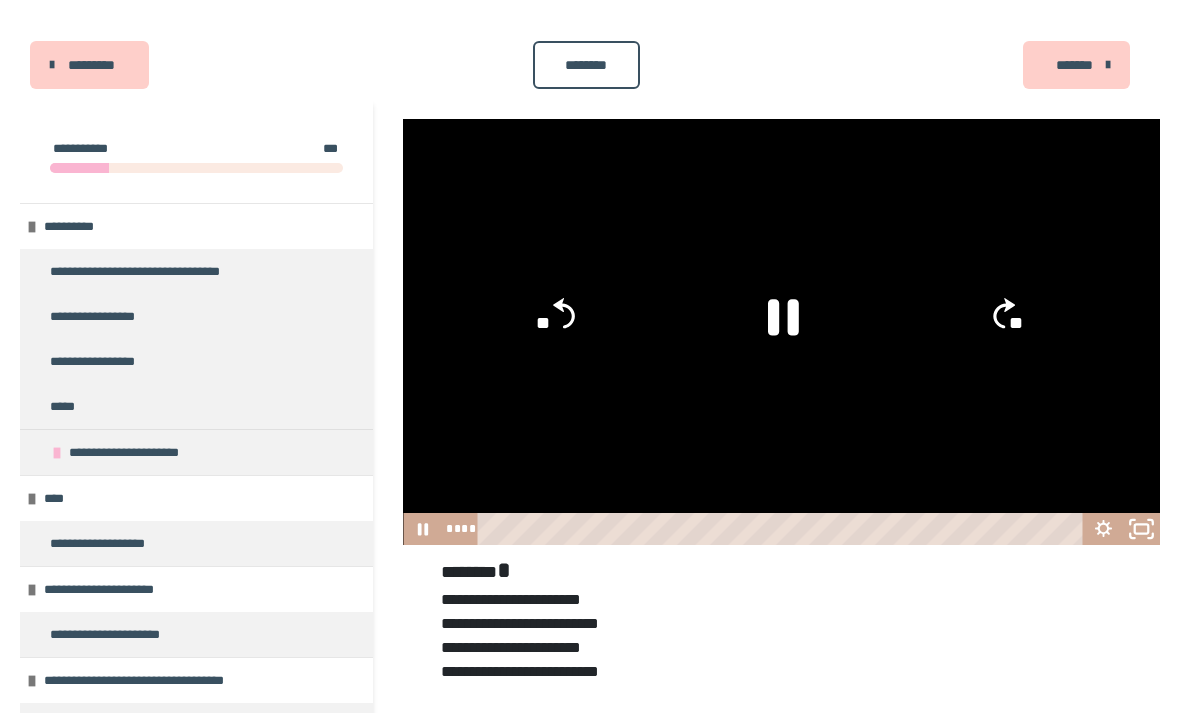 click 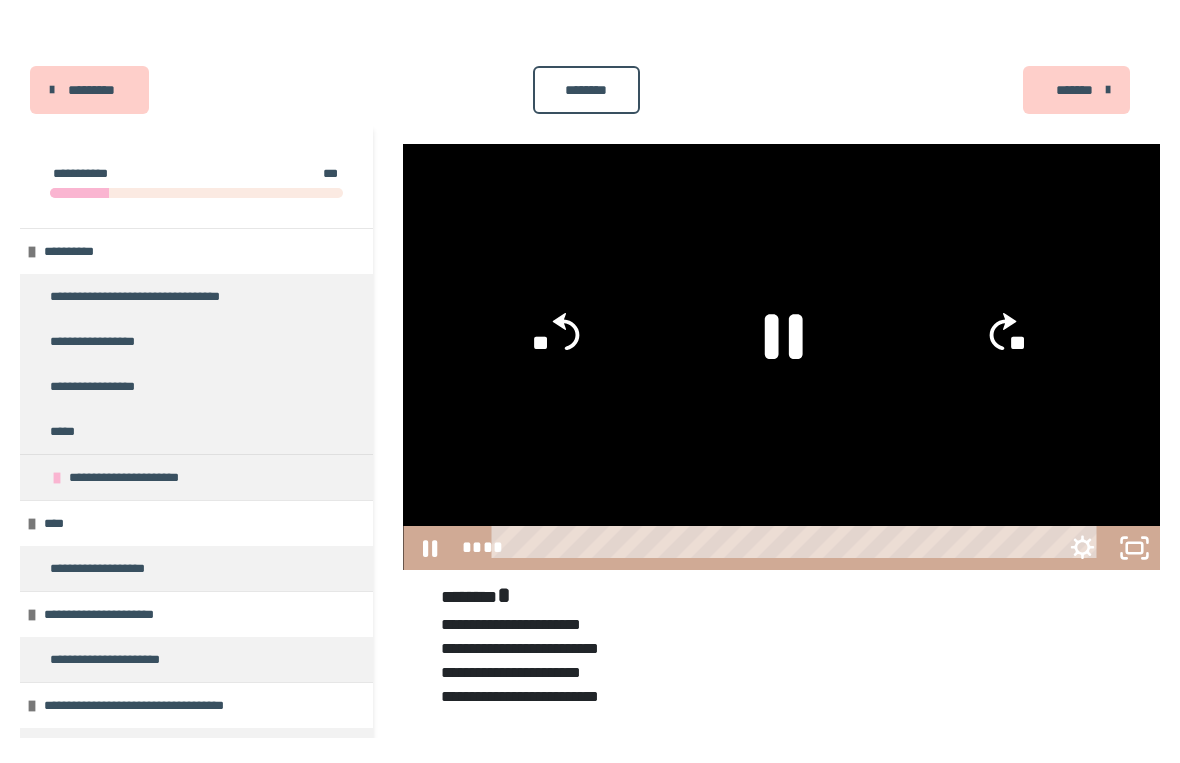 scroll, scrollTop: 24, scrollLeft: 0, axis: vertical 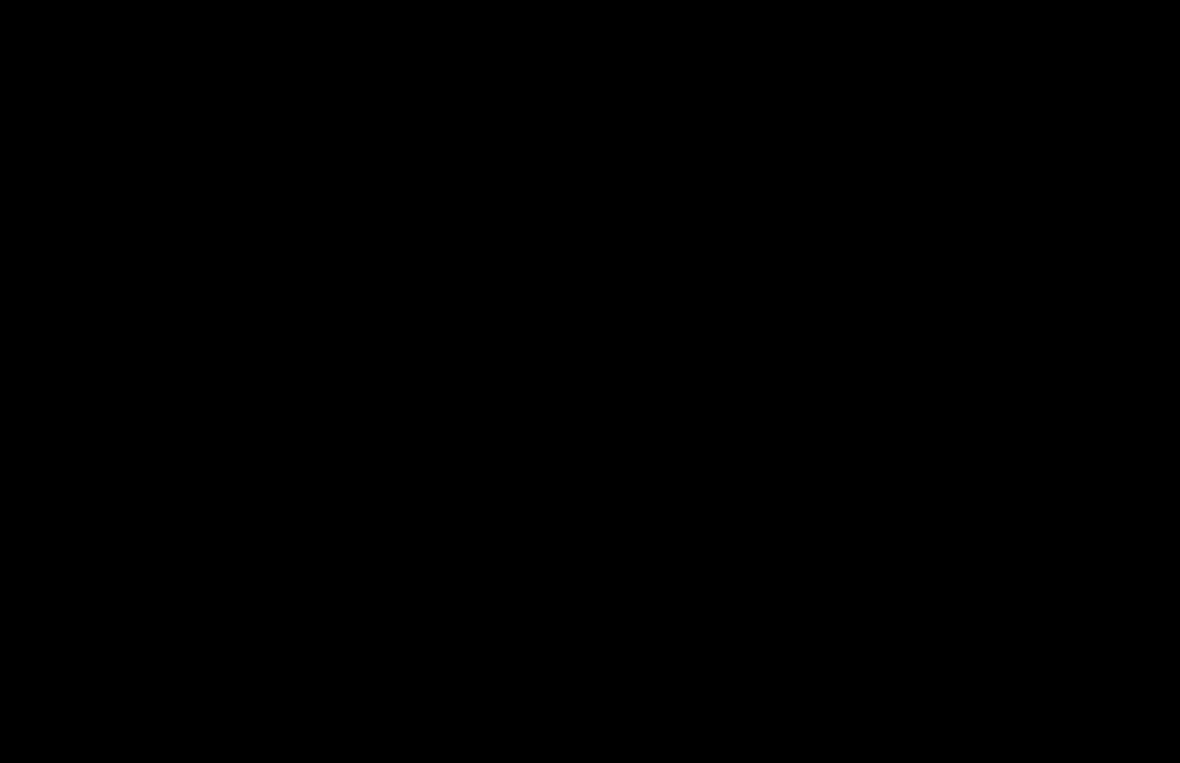 click at bounding box center (590, 381) 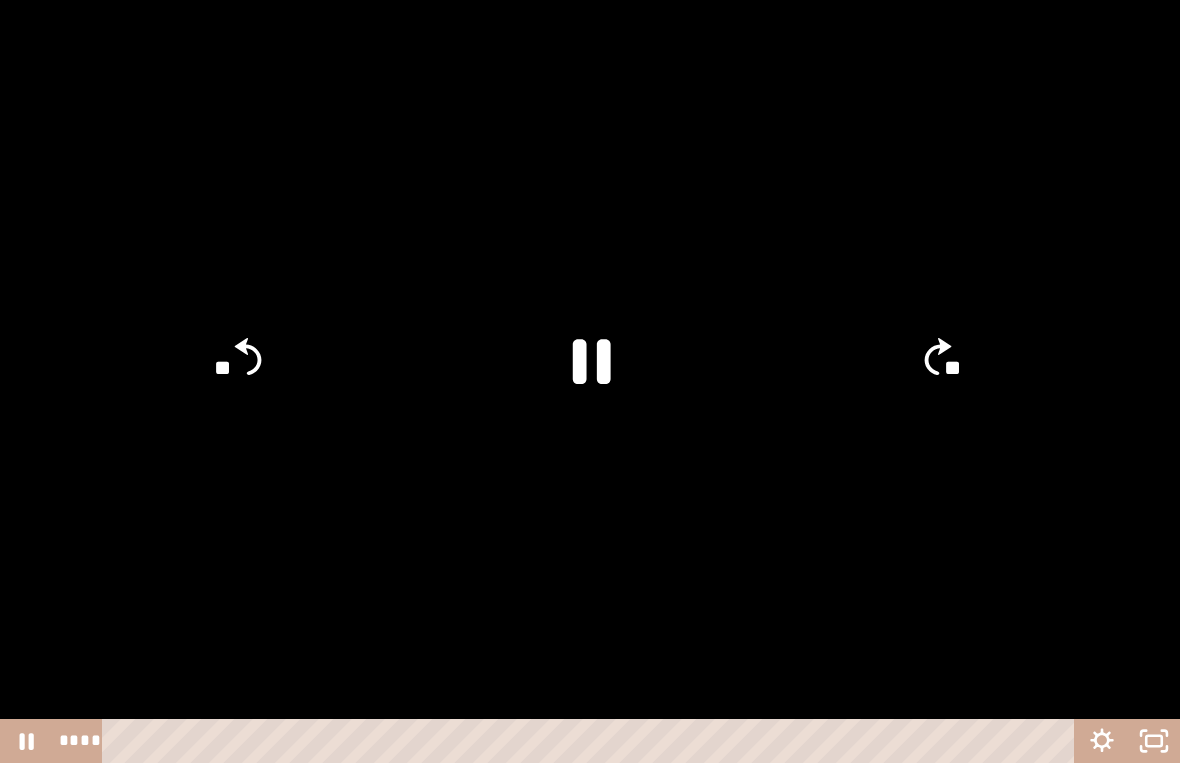 click 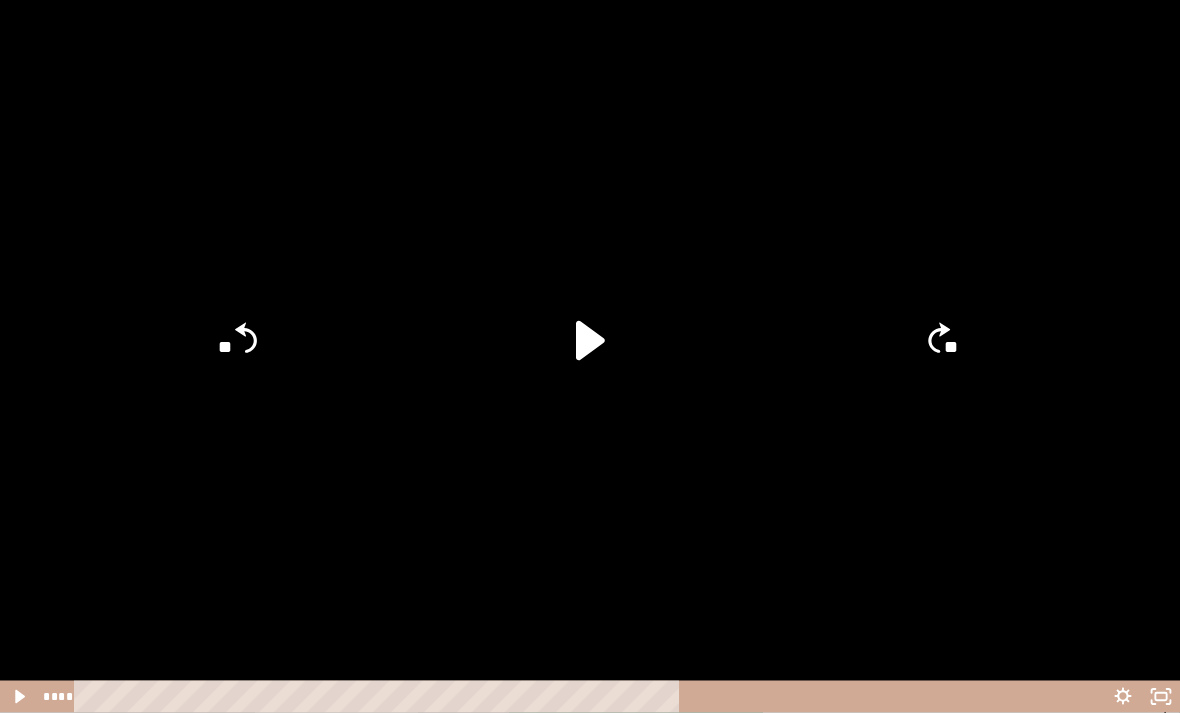 scroll, scrollTop: 2004, scrollLeft: 0, axis: vertical 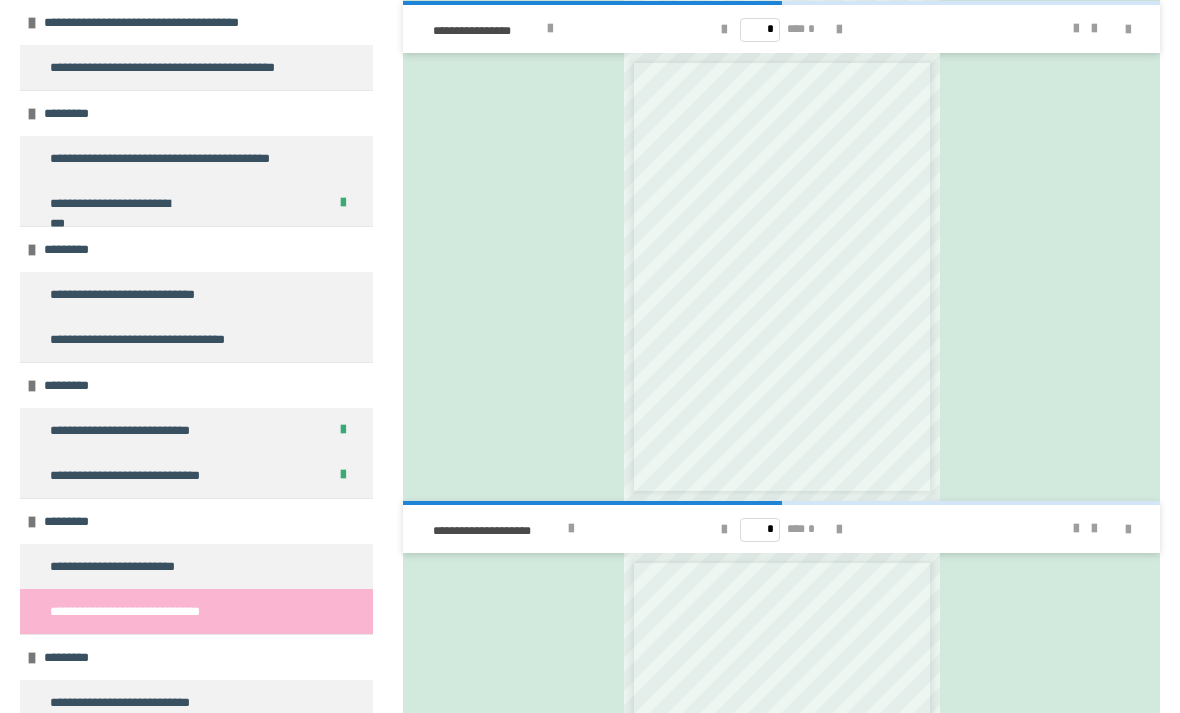 click on "**********" at bounding box center (144, 339) 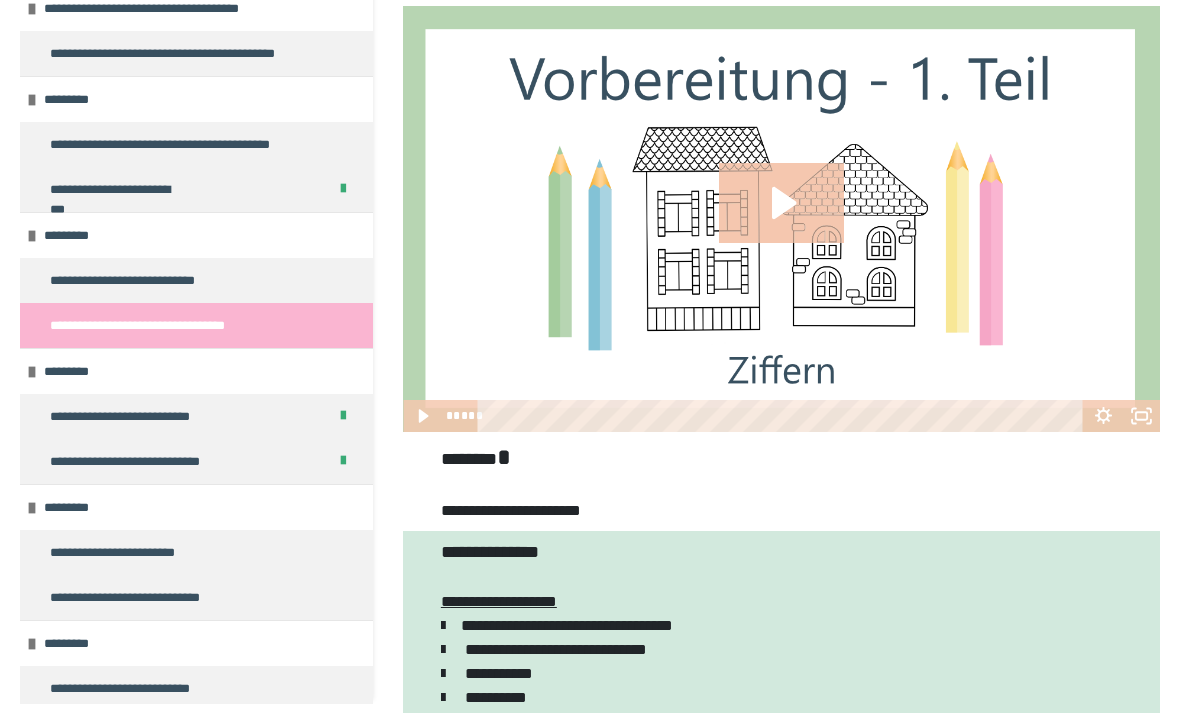 scroll, scrollTop: 0, scrollLeft: 0, axis: both 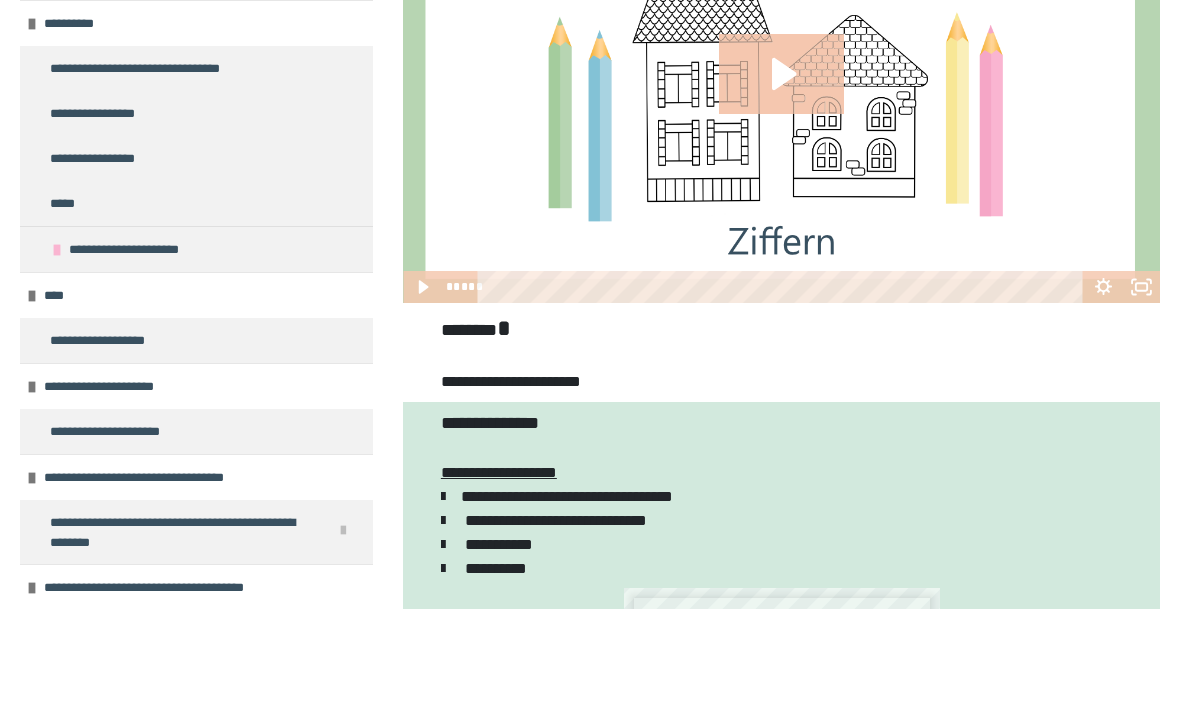 click 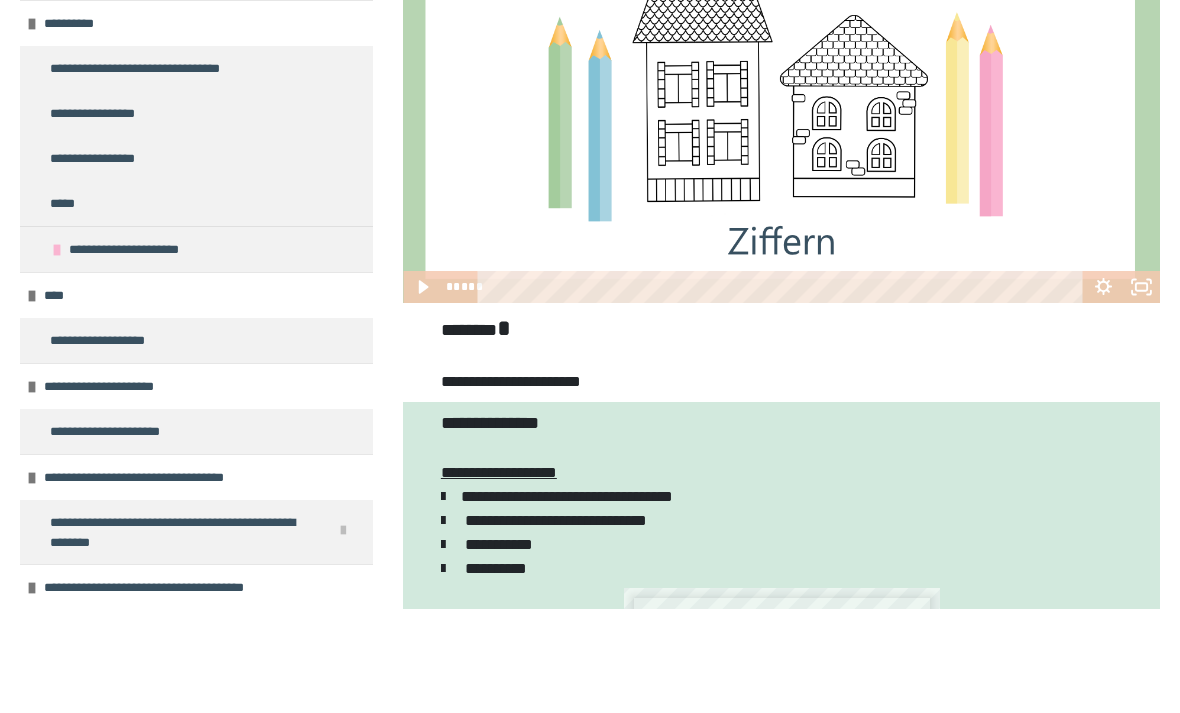 scroll, scrollTop: 355, scrollLeft: 0, axis: vertical 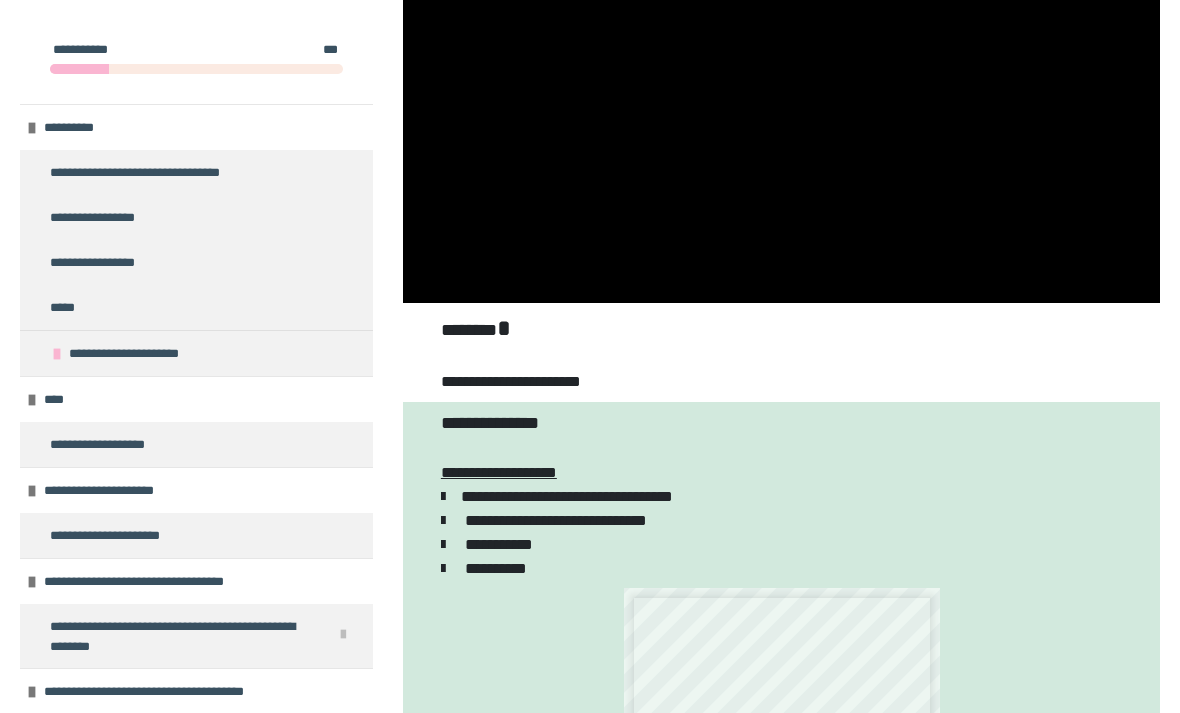 click at bounding box center (781, 90) 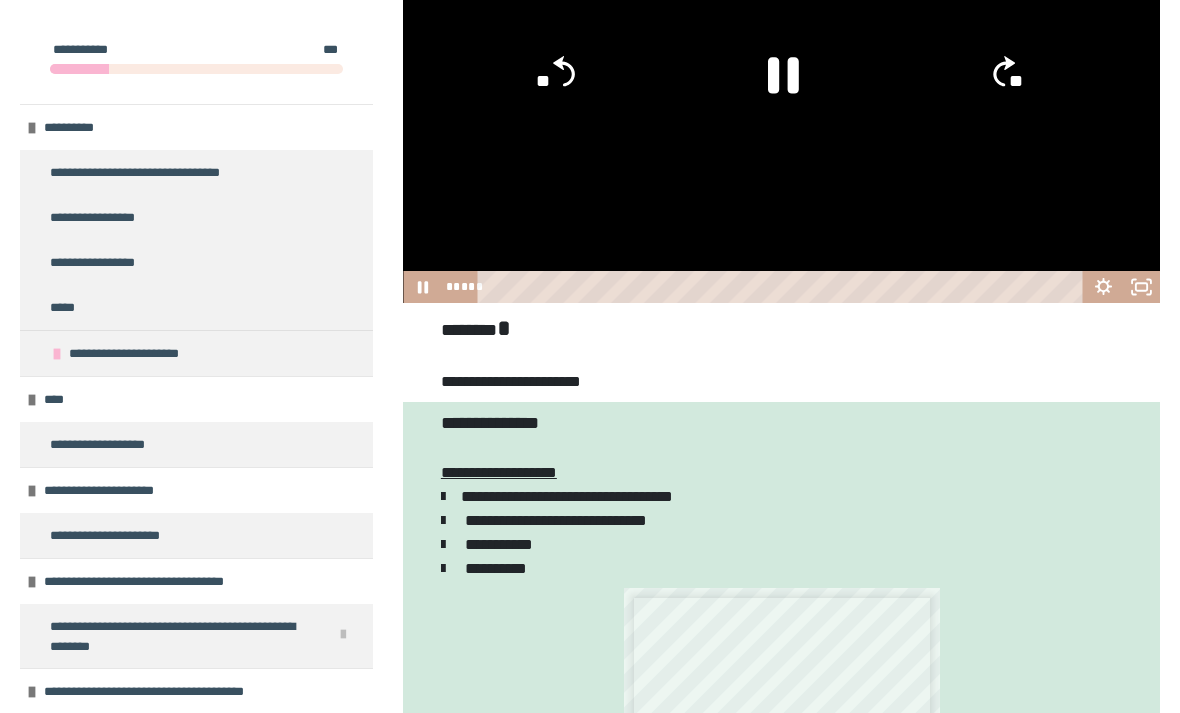 click on "**" 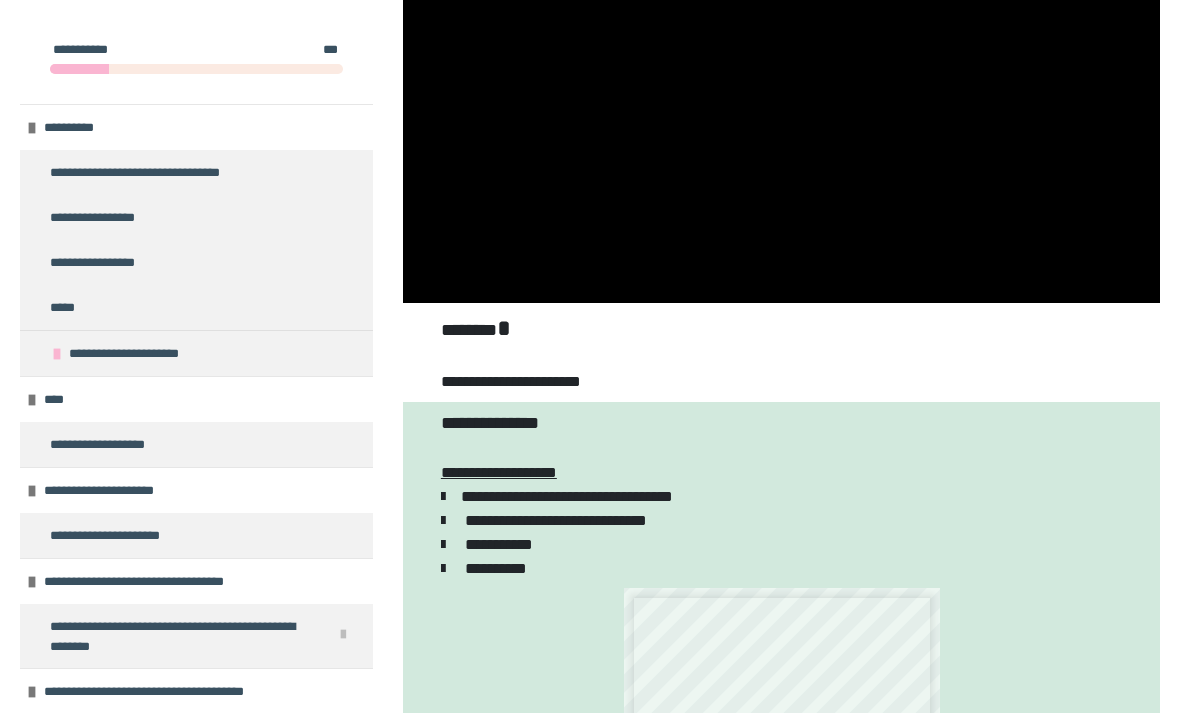 click at bounding box center (781, 90) 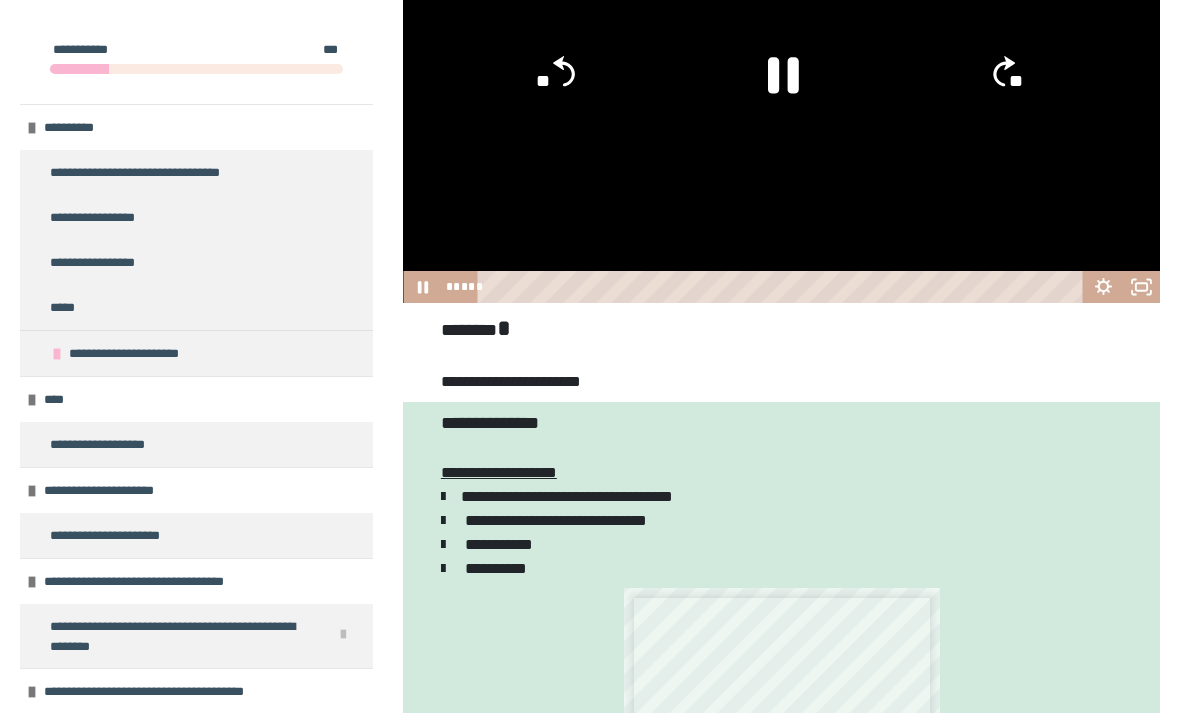 click on "**" 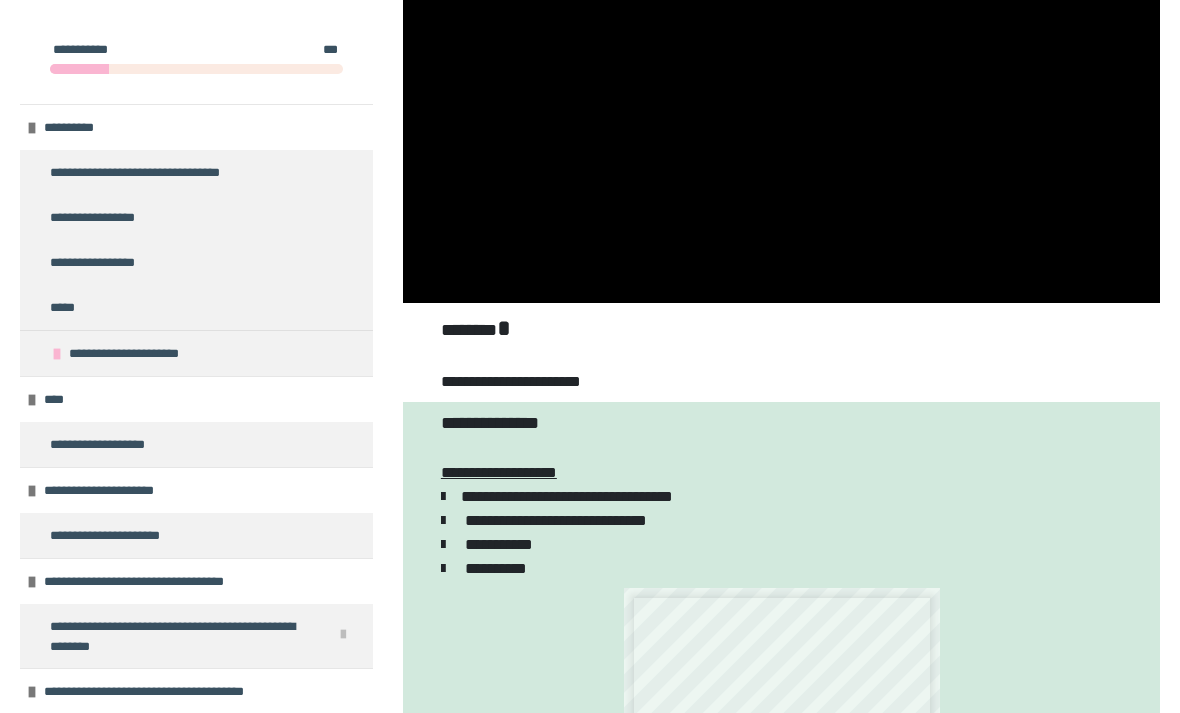 click at bounding box center [781, 90] 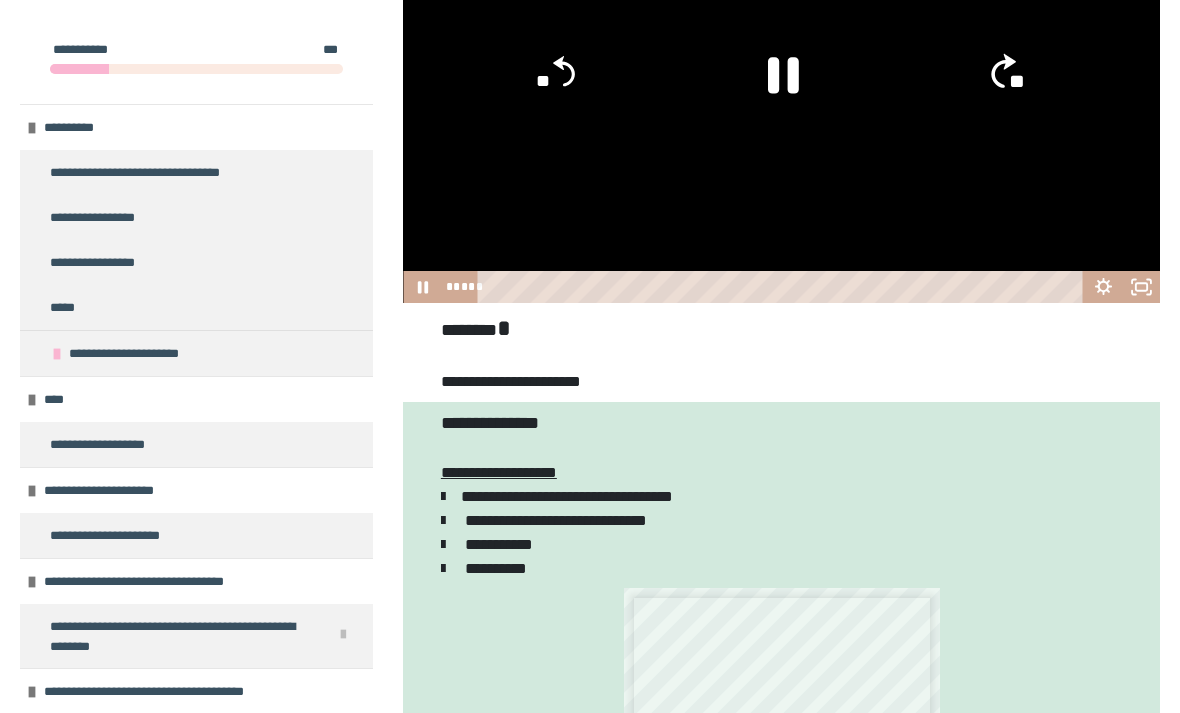 click on "**" 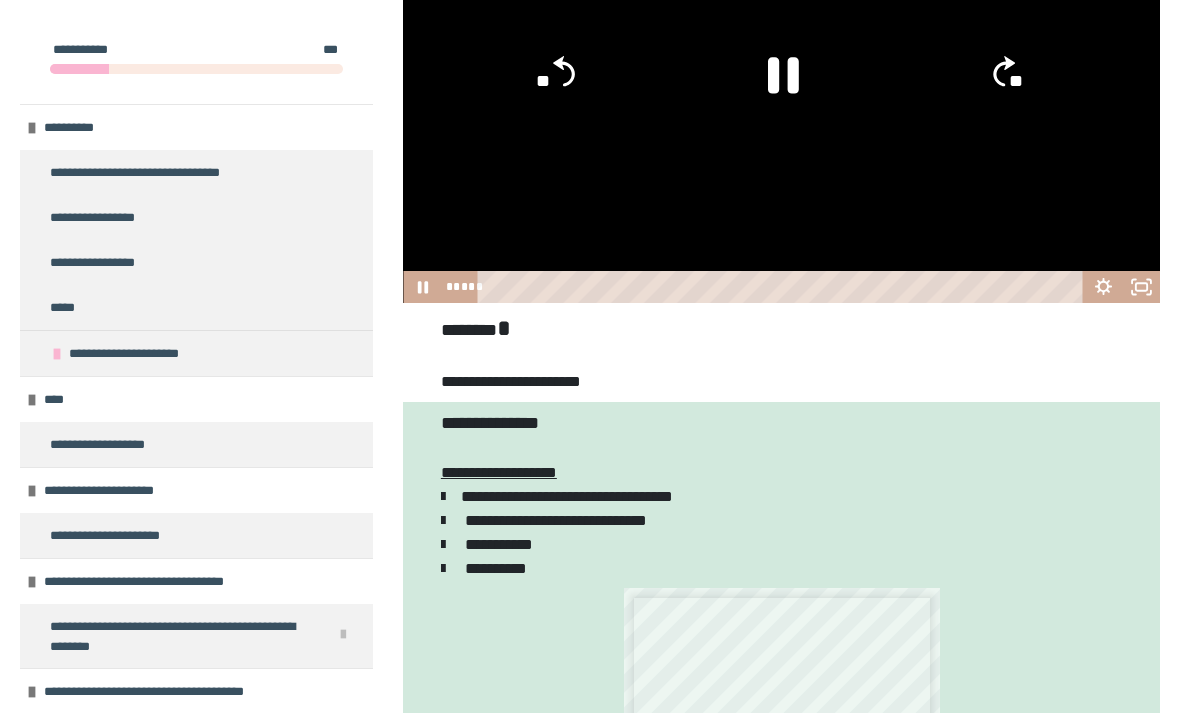 click 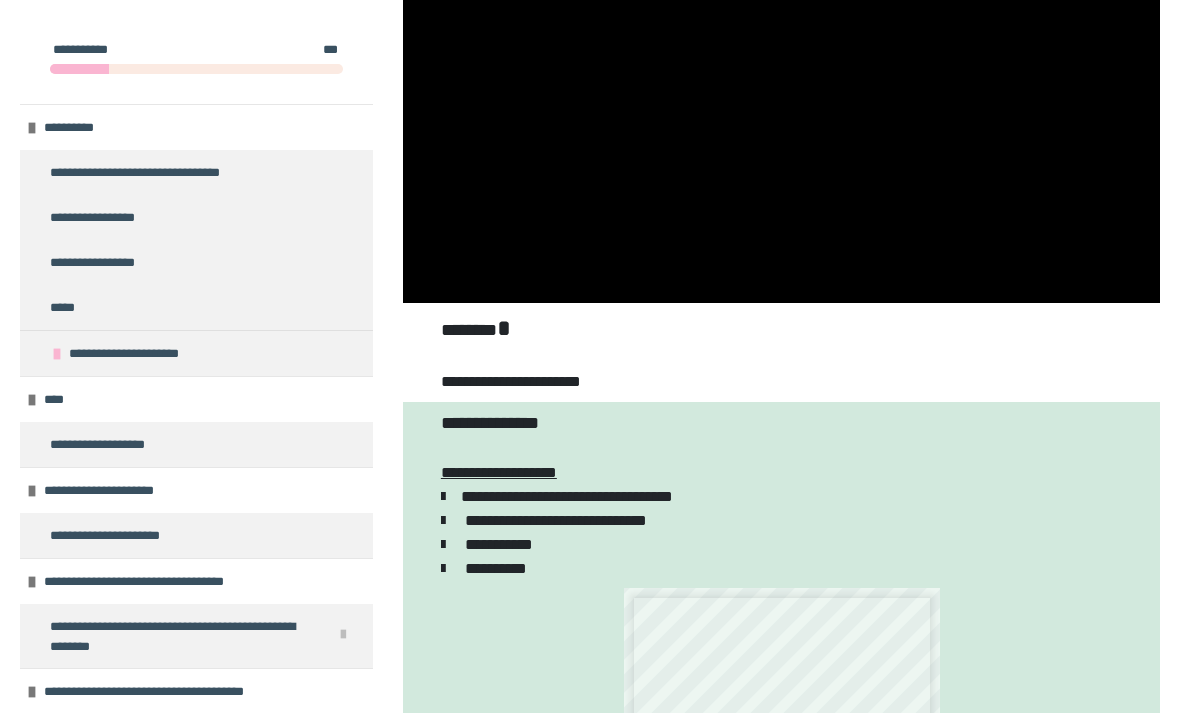 click at bounding box center [781, 90] 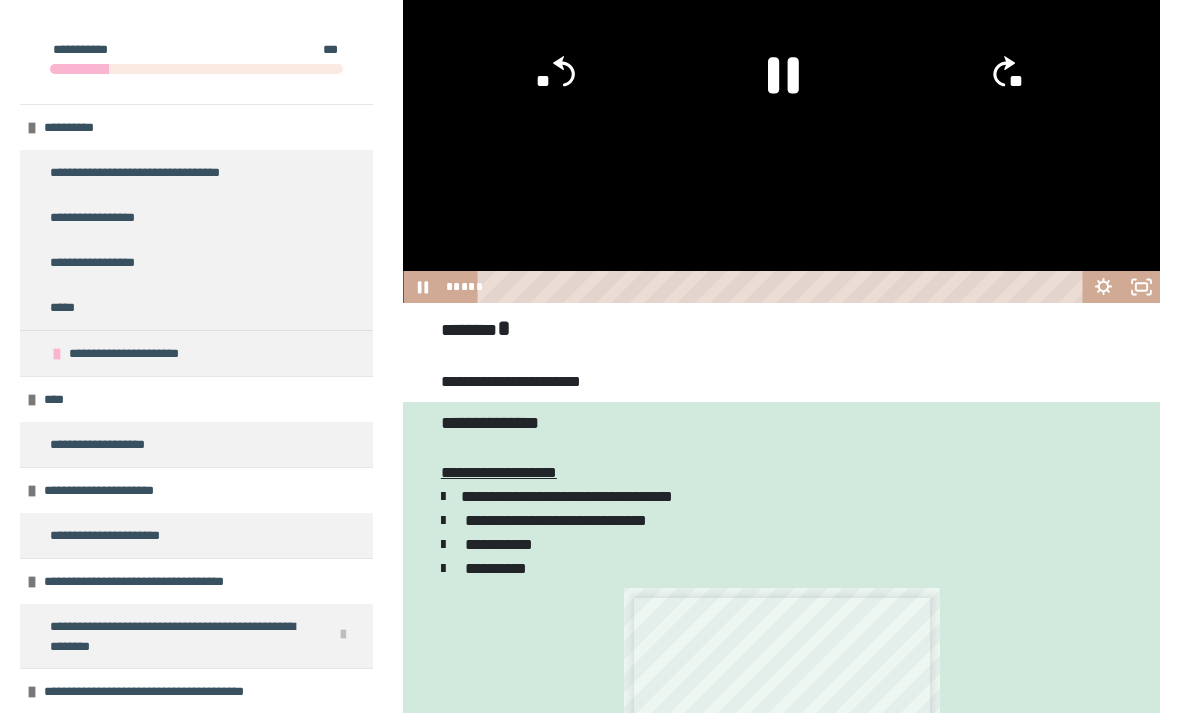 click on "**" 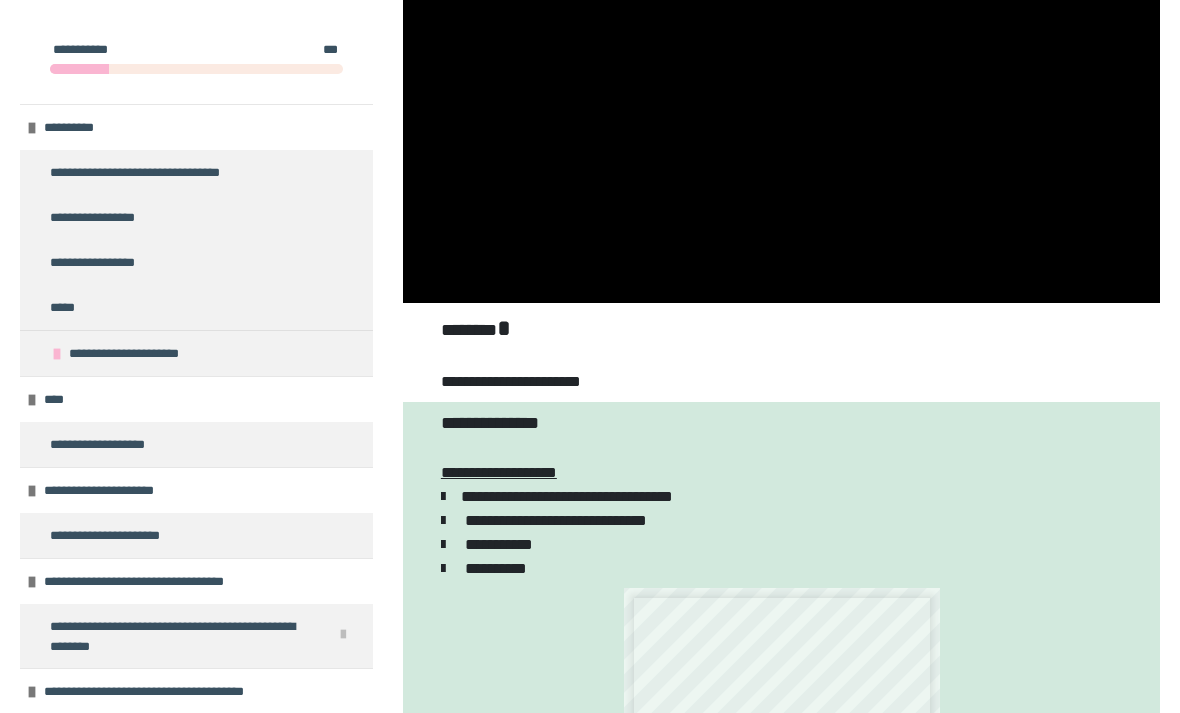 click at bounding box center (781, 90) 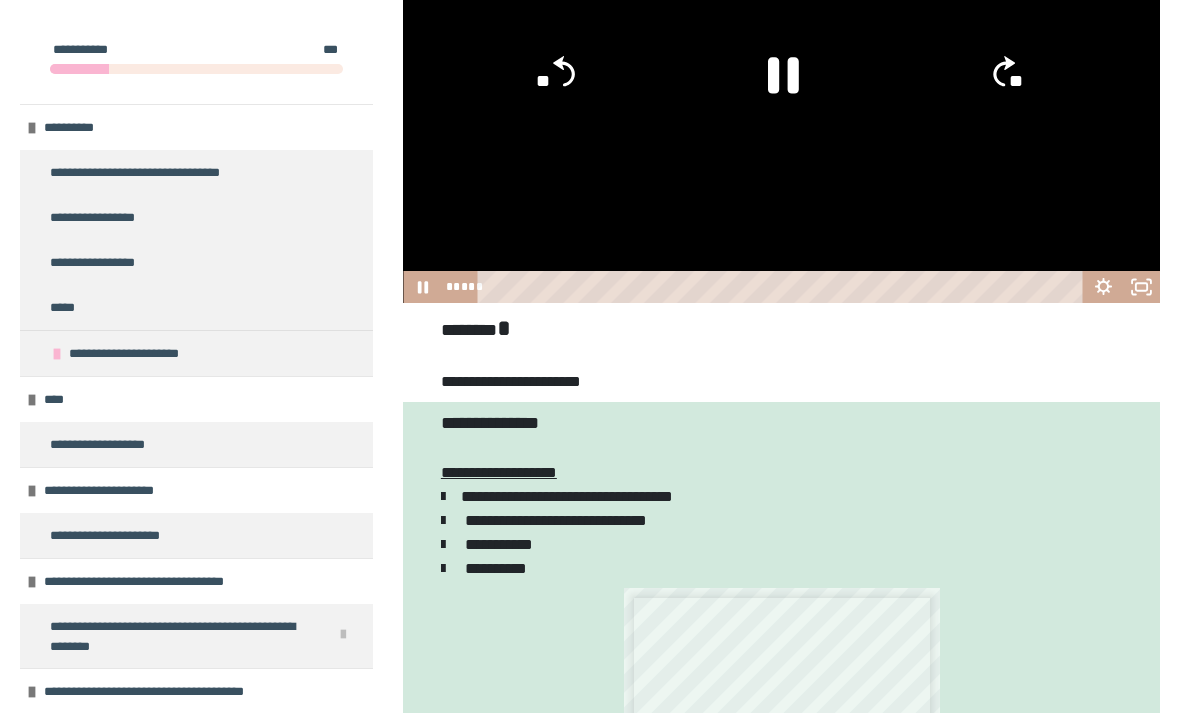 click on "**" 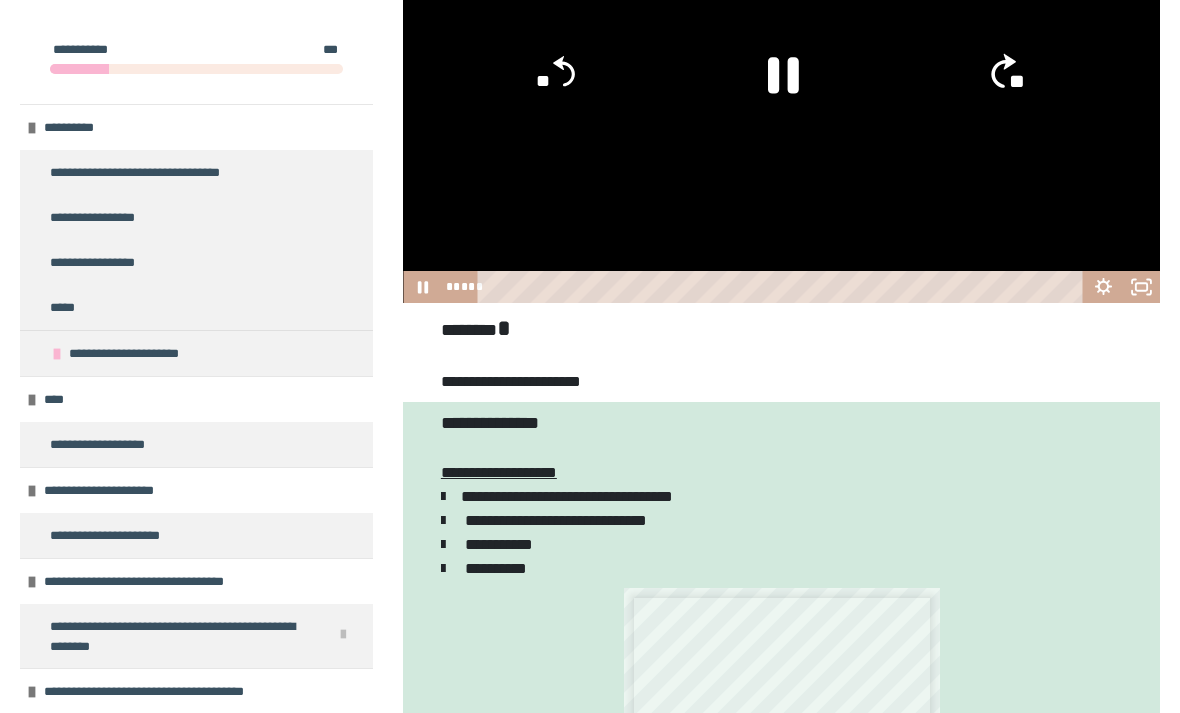 click on "**" 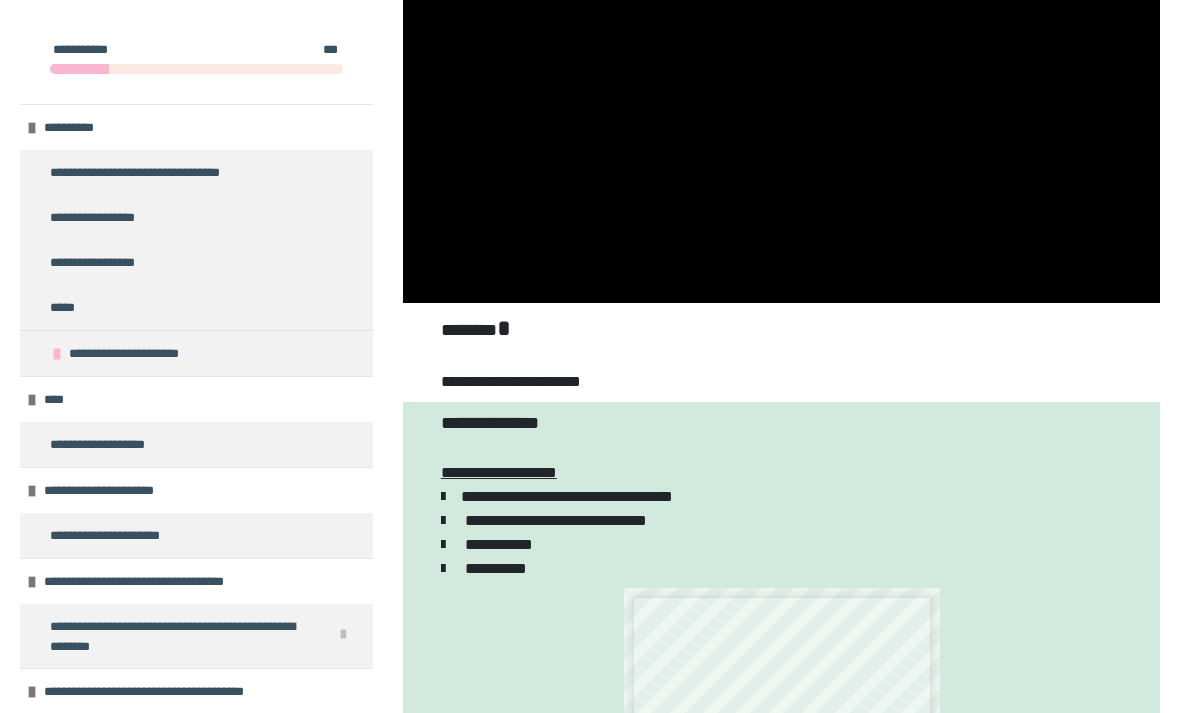 click at bounding box center (781, 90) 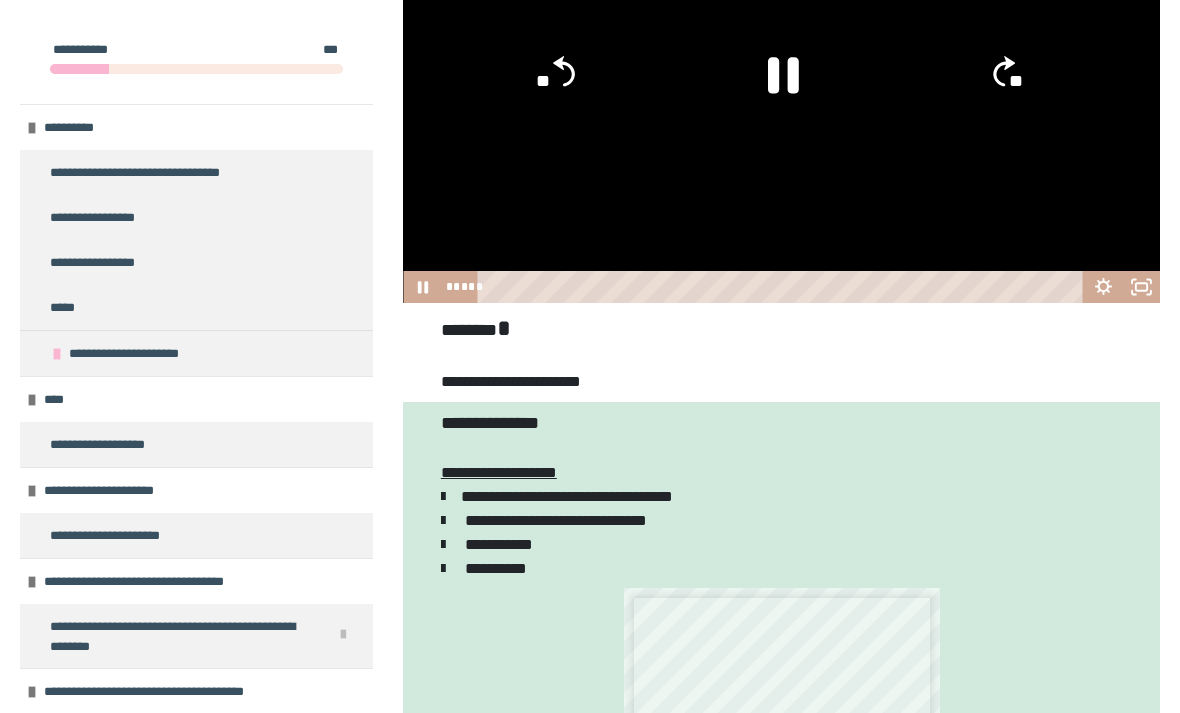 click 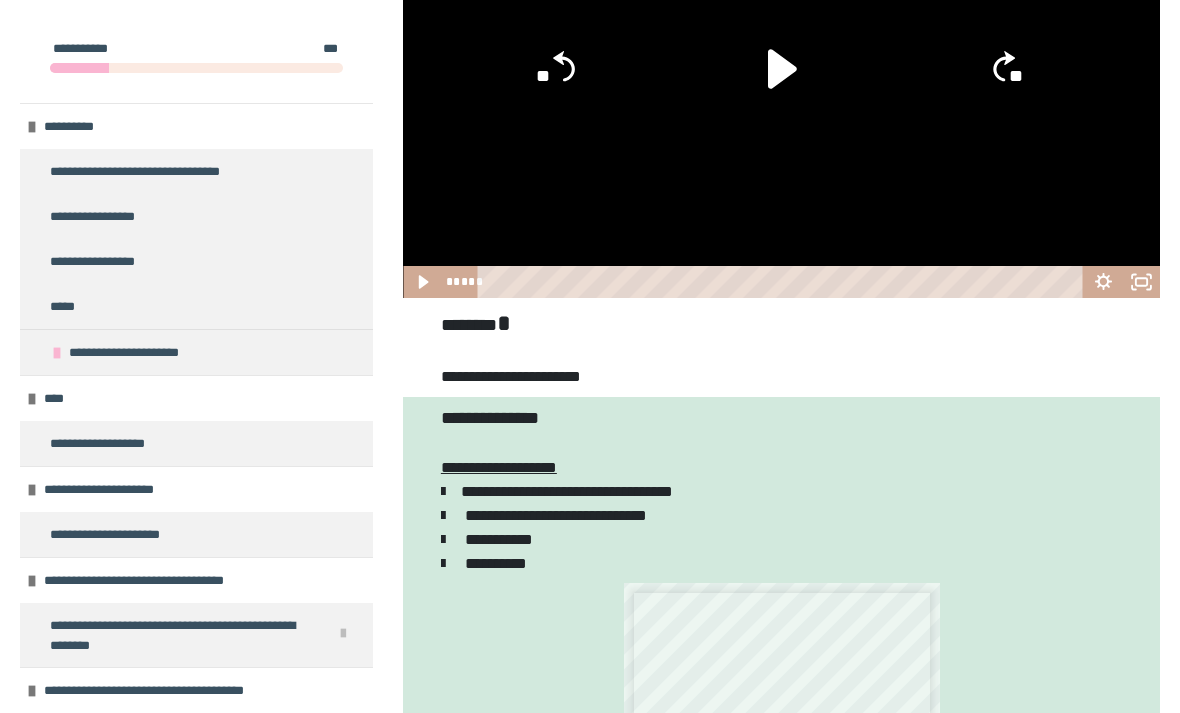 scroll, scrollTop: 360, scrollLeft: 0, axis: vertical 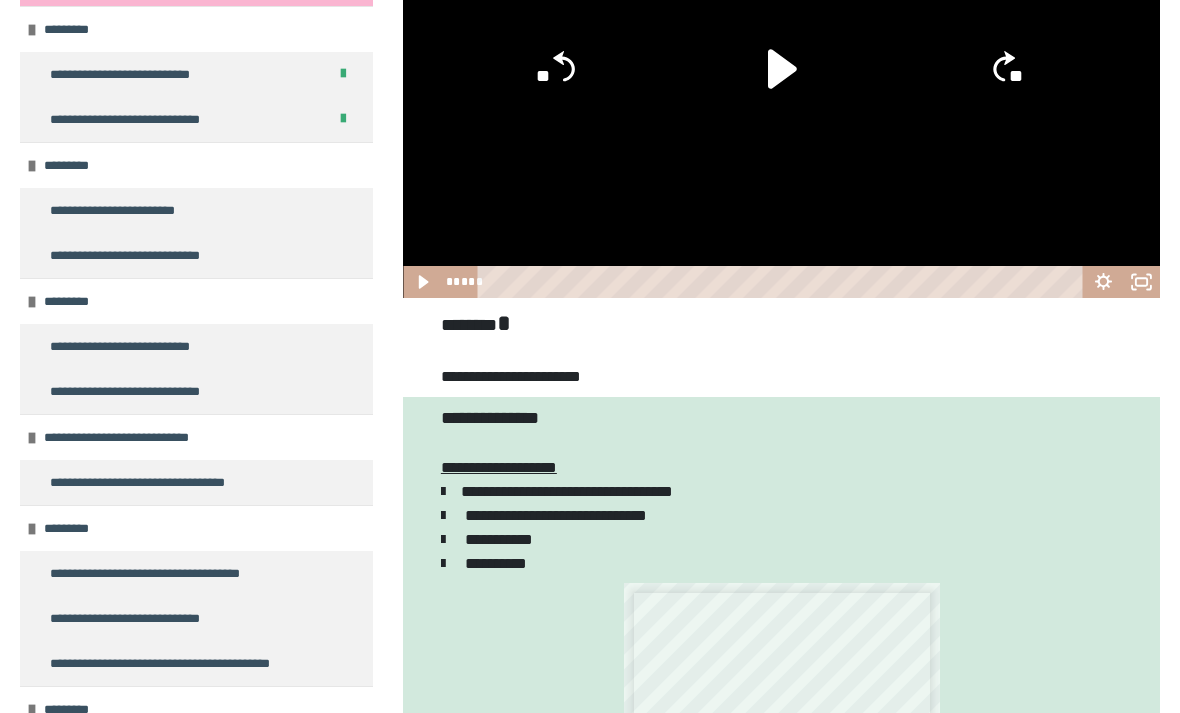 click on "**********" at bounding box center (128, 255) 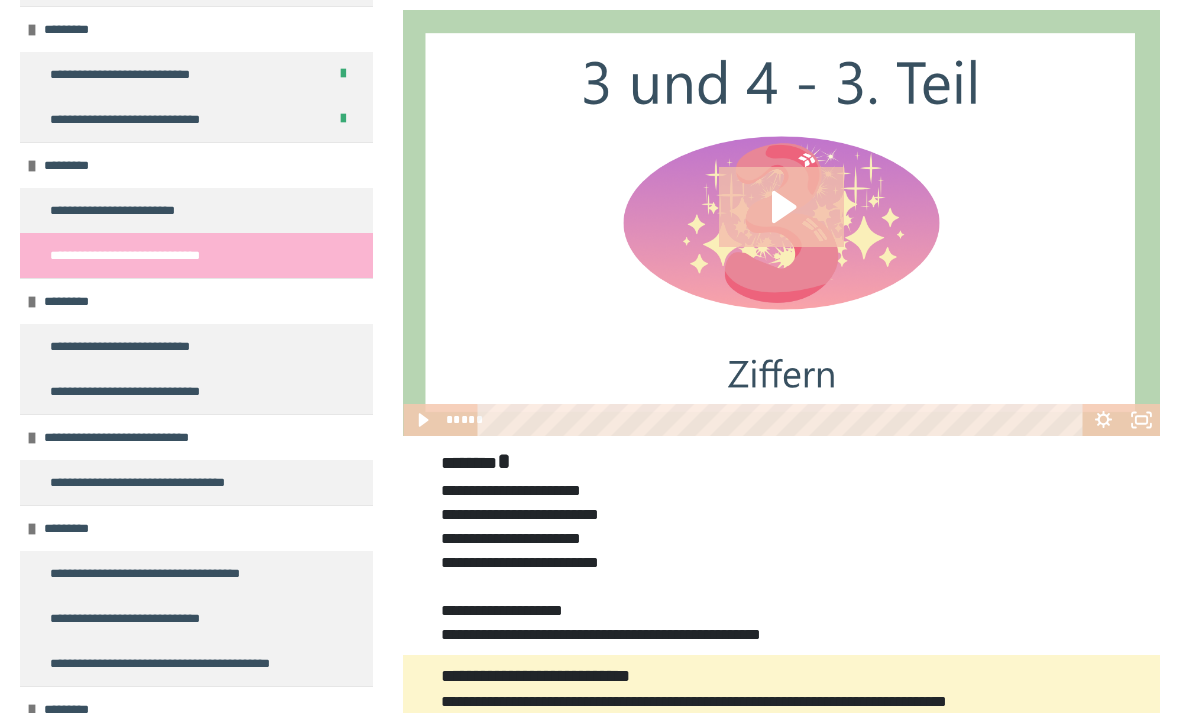 click 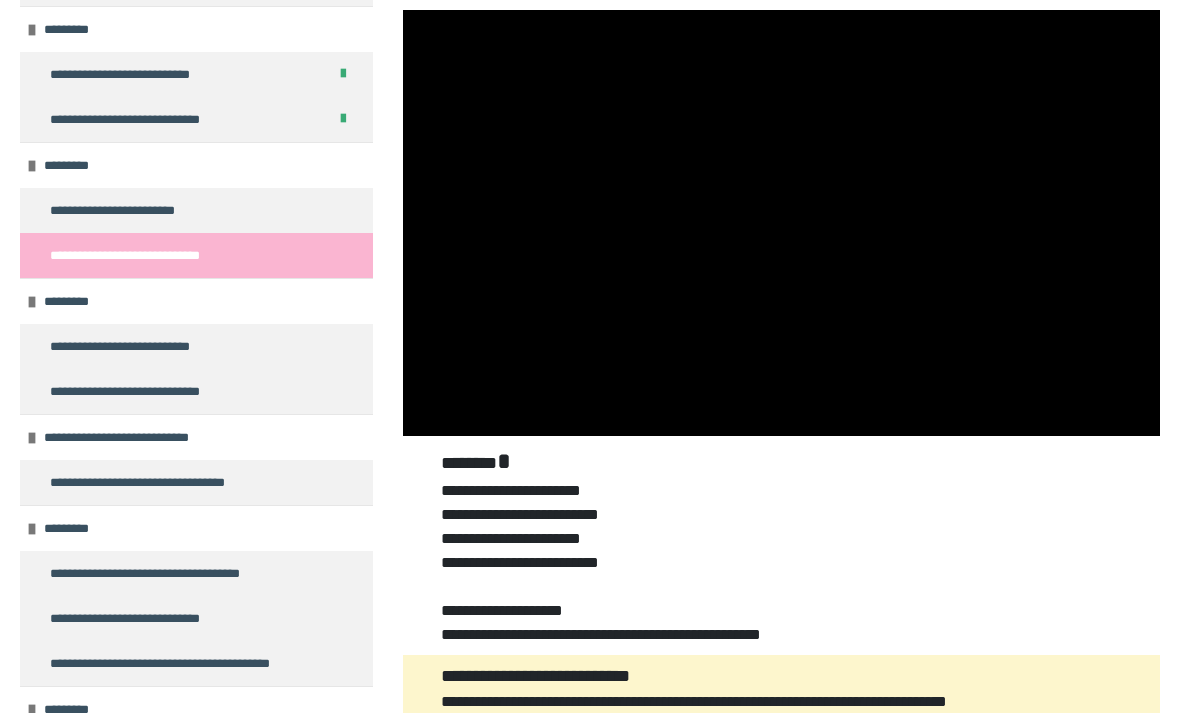 click at bounding box center (781, 223) 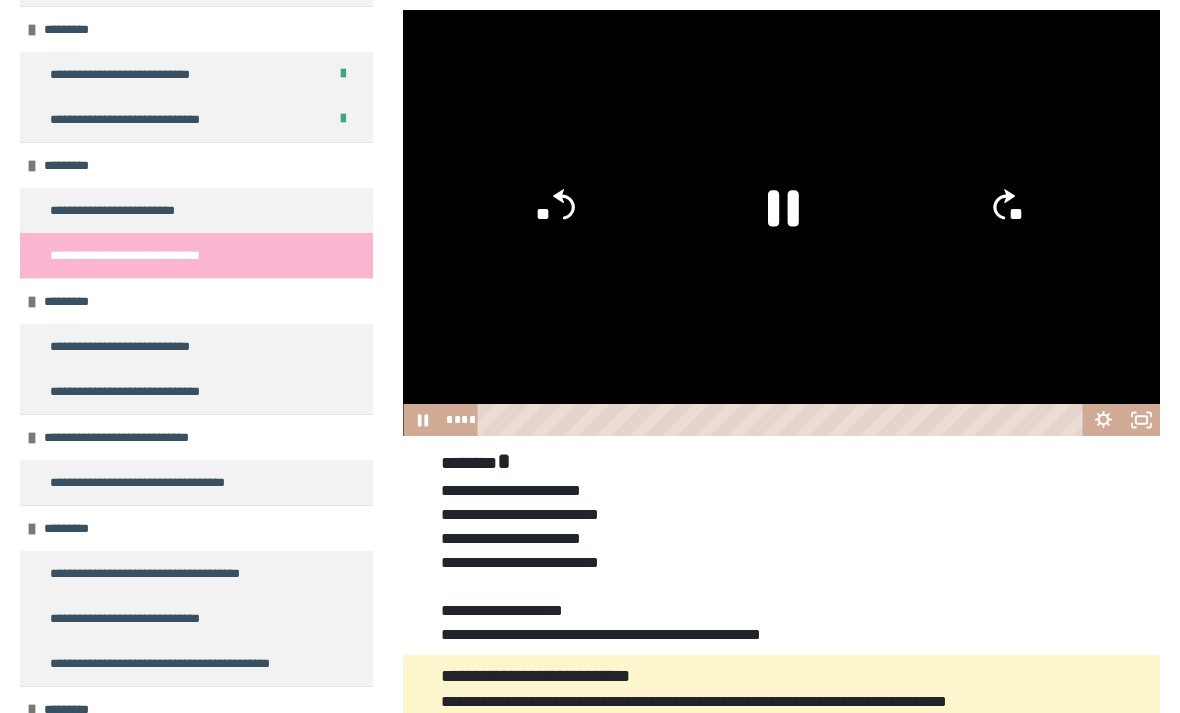 click 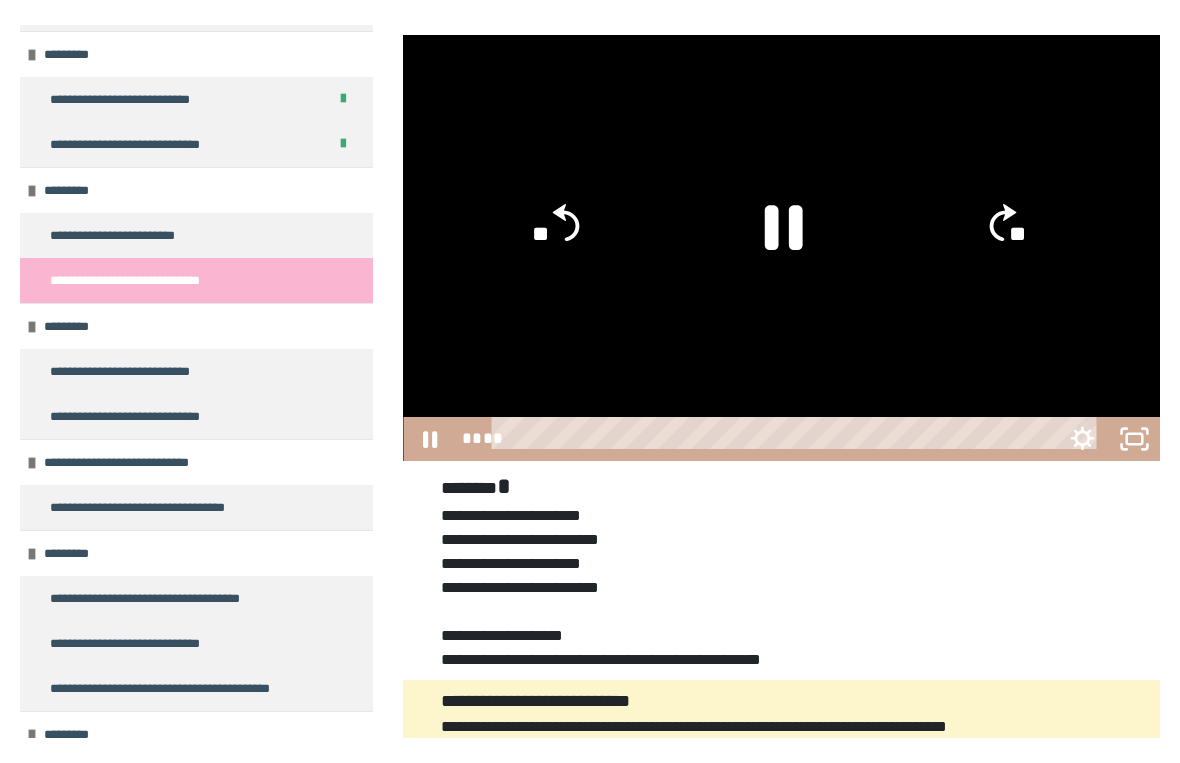 scroll, scrollTop: 24, scrollLeft: 0, axis: vertical 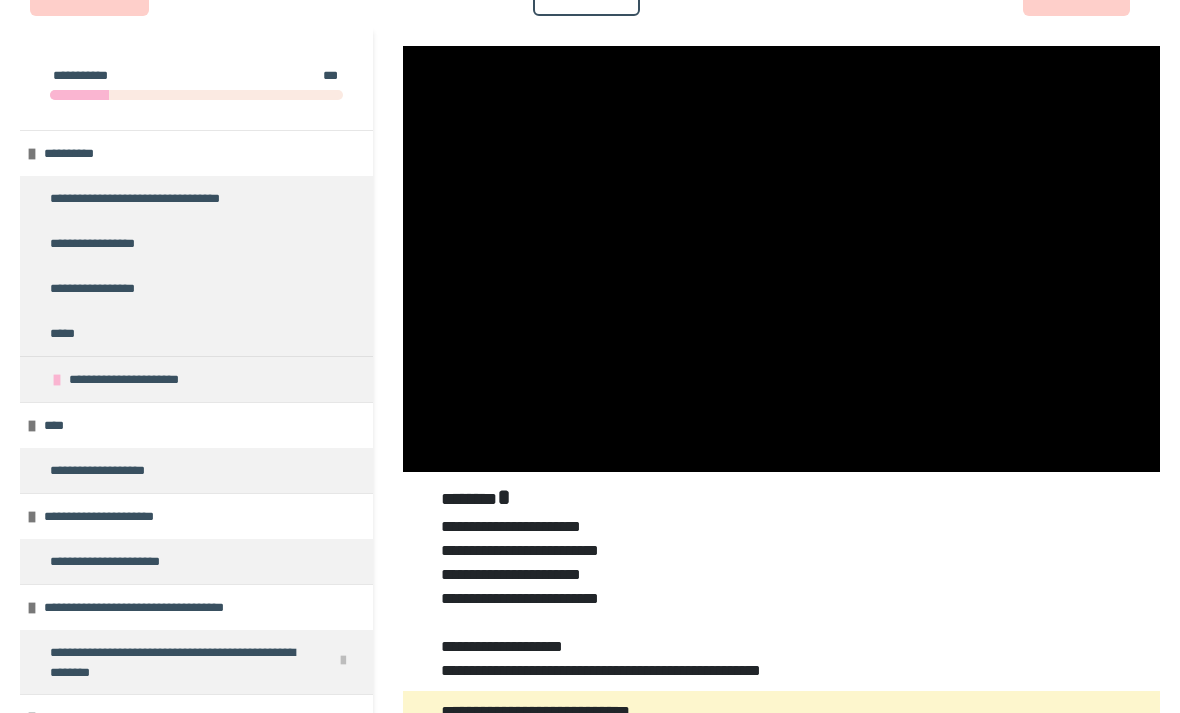 click at bounding box center [781, 259] 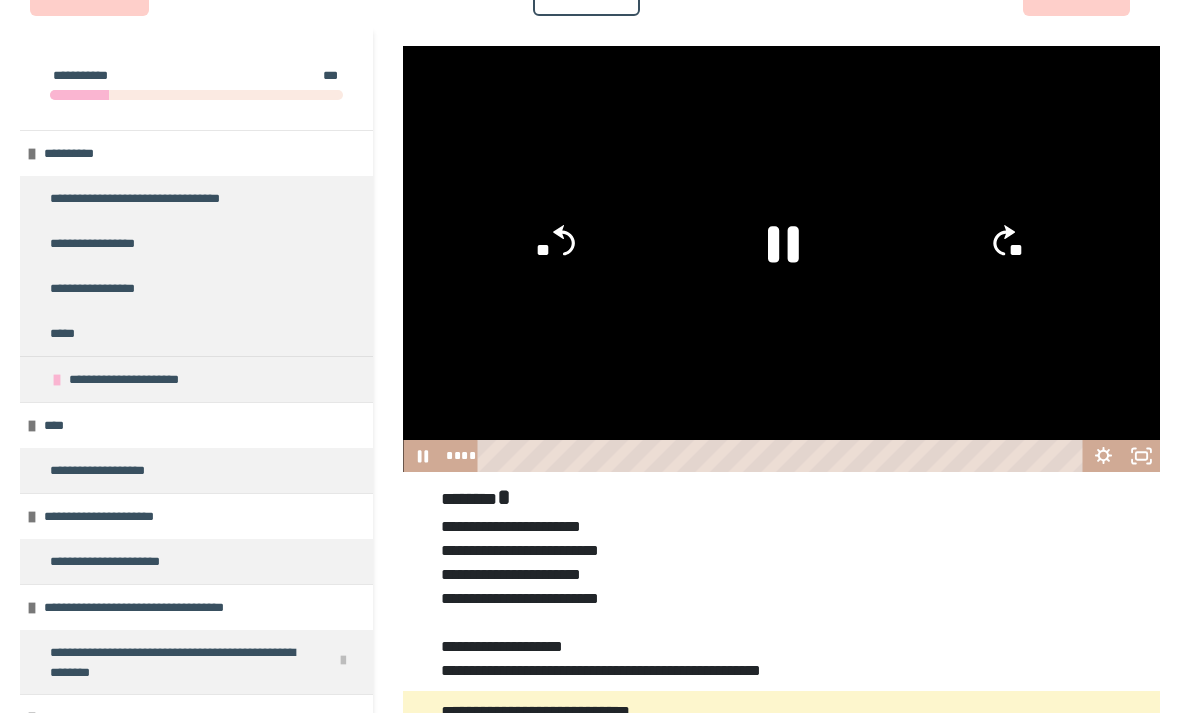 click 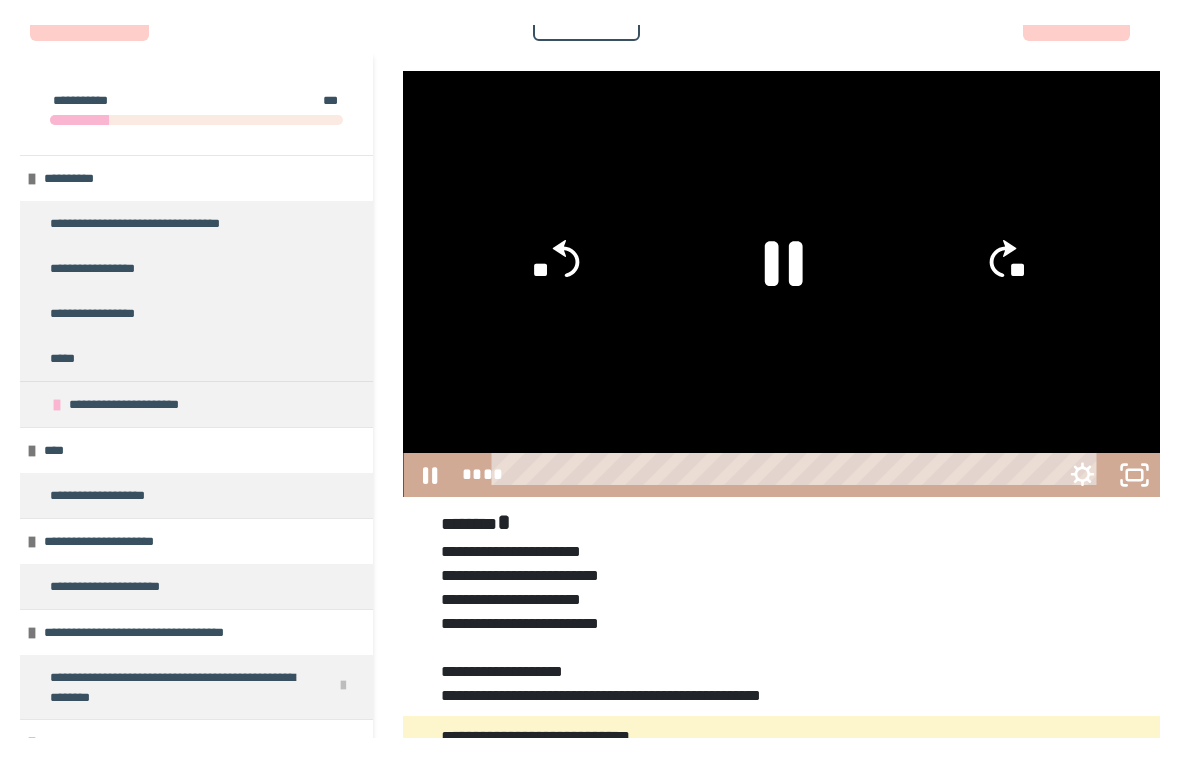 scroll, scrollTop: 24, scrollLeft: 0, axis: vertical 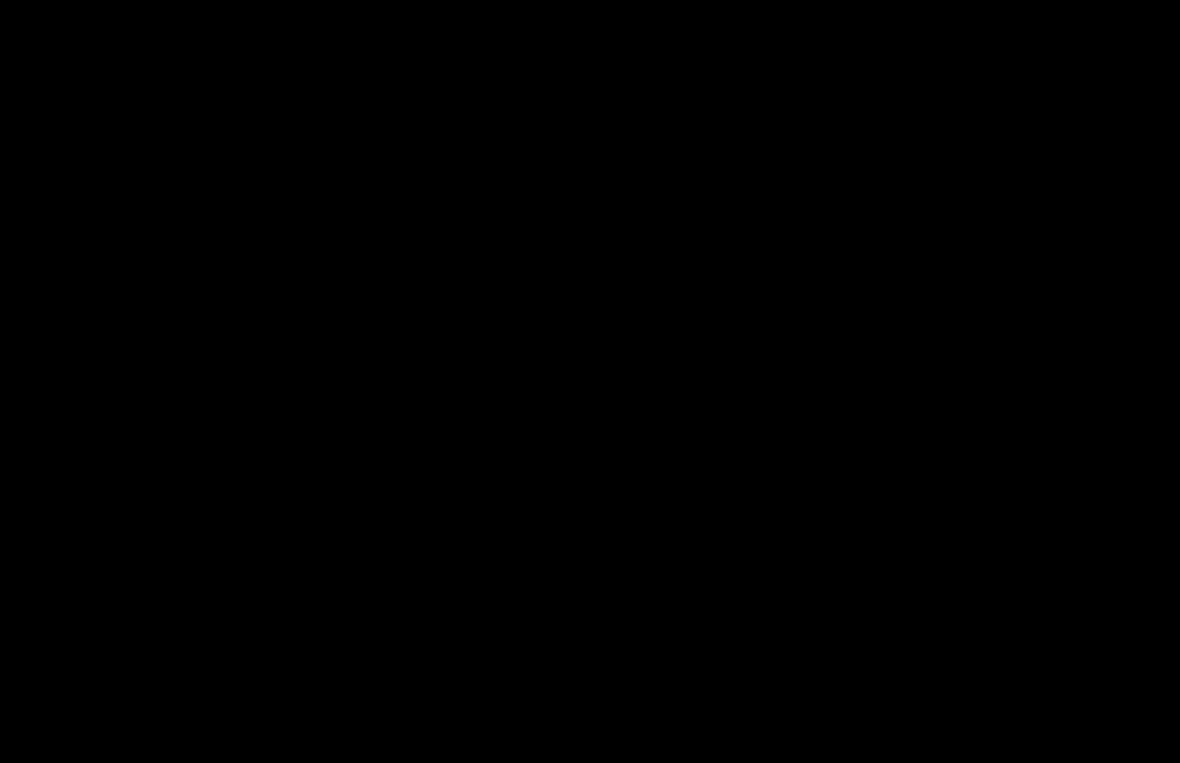 click at bounding box center (590, 381) 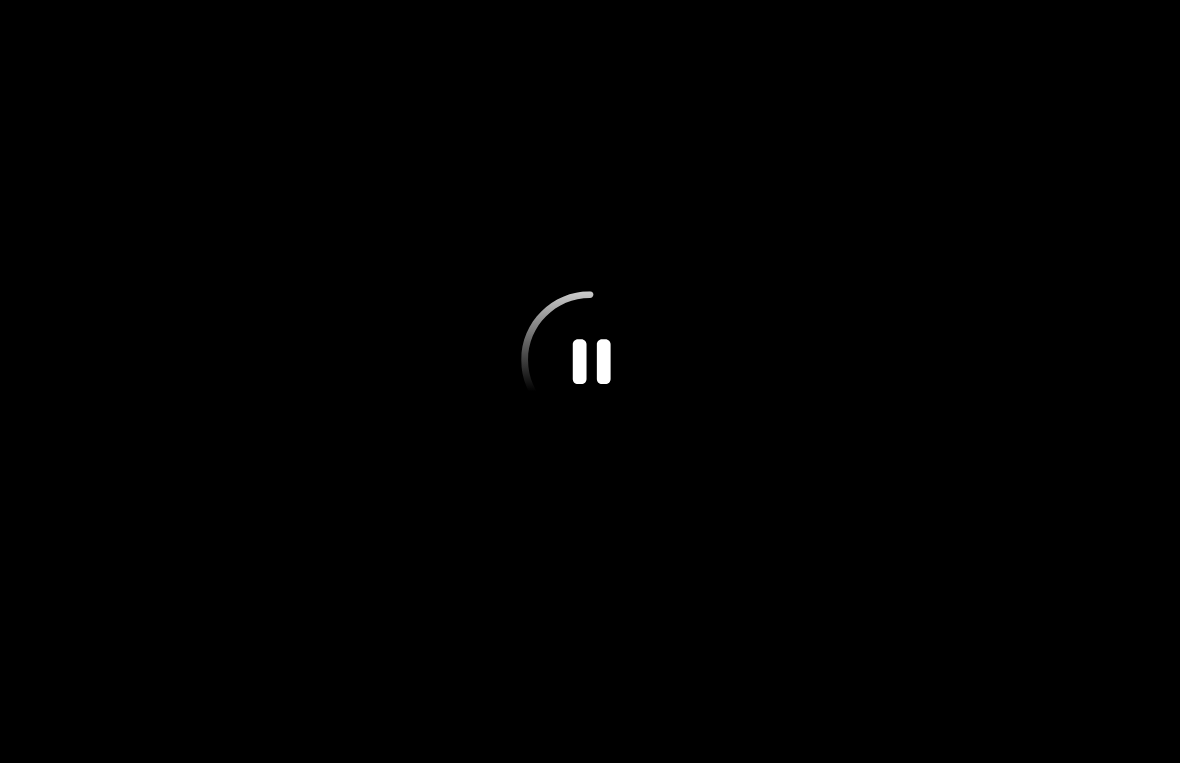 click at bounding box center [590, 381] 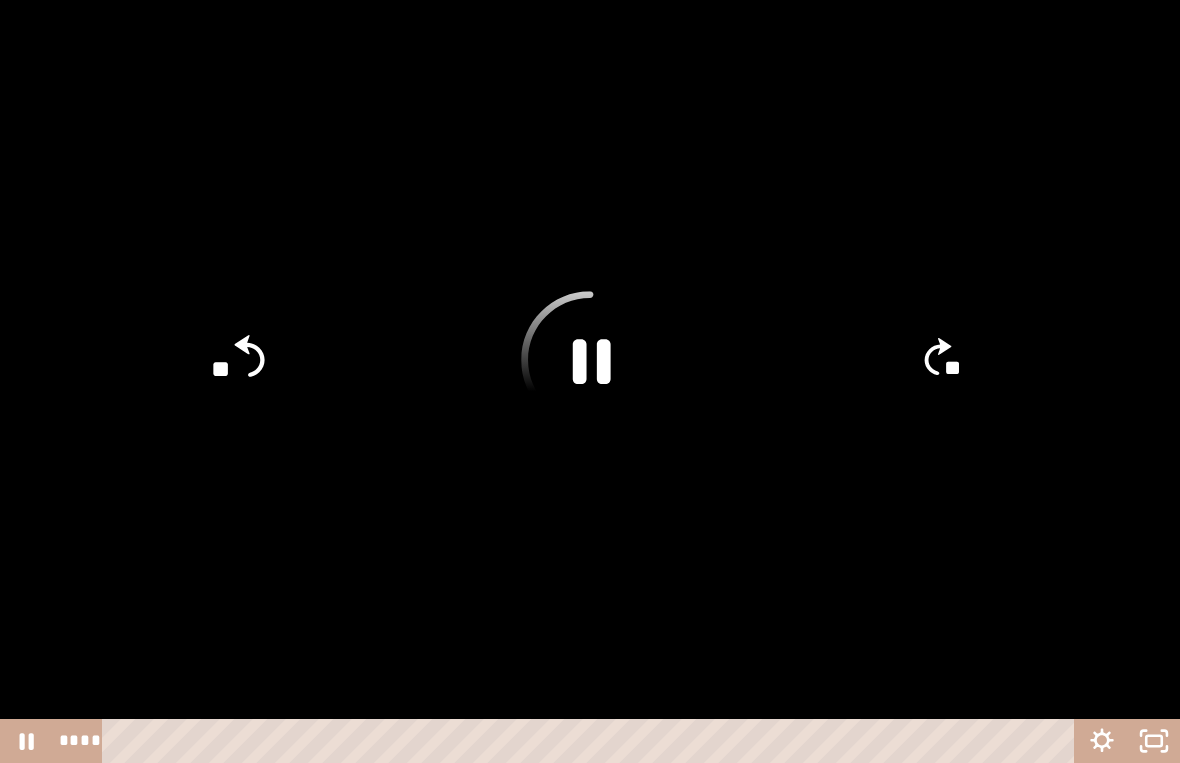 click on "**" 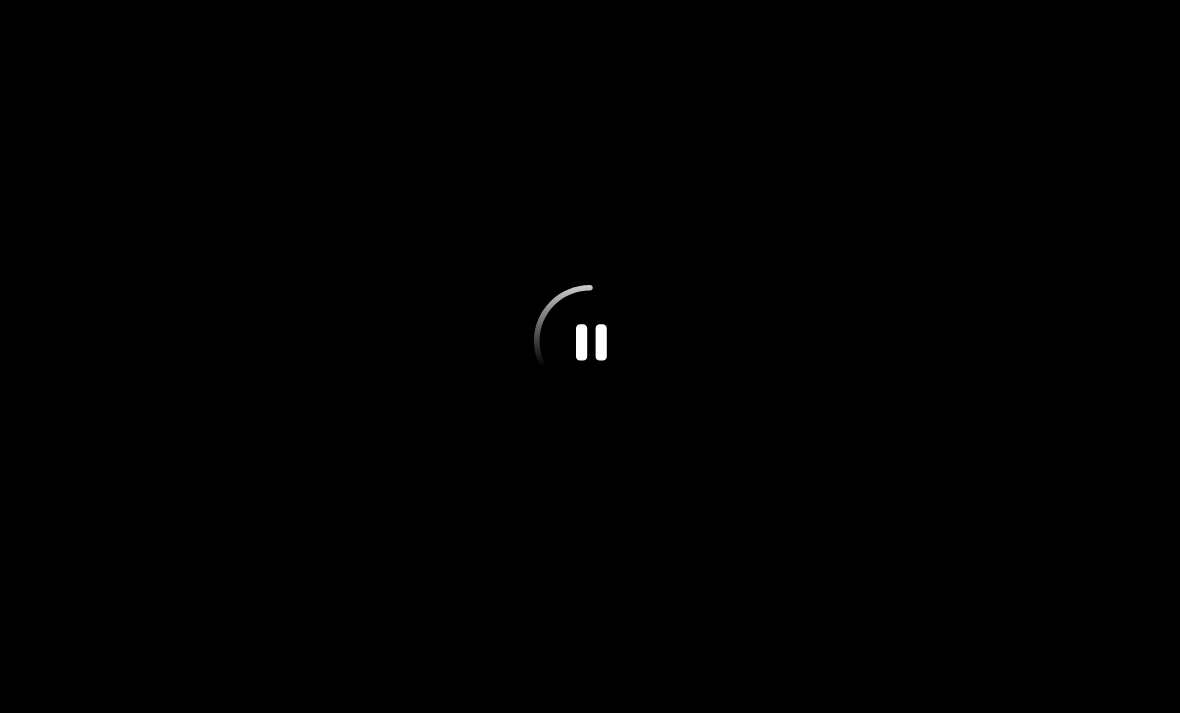 scroll, scrollTop: 112, scrollLeft: 0, axis: vertical 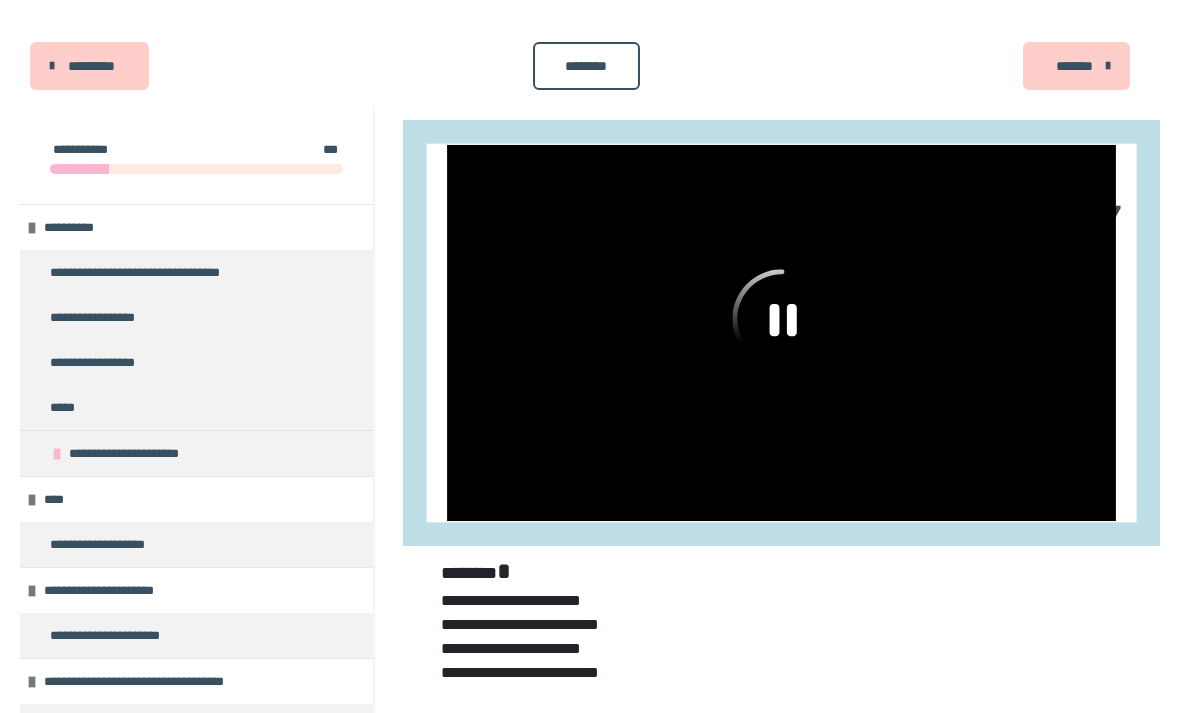 click on "**********" at bounding box center [154, 272] 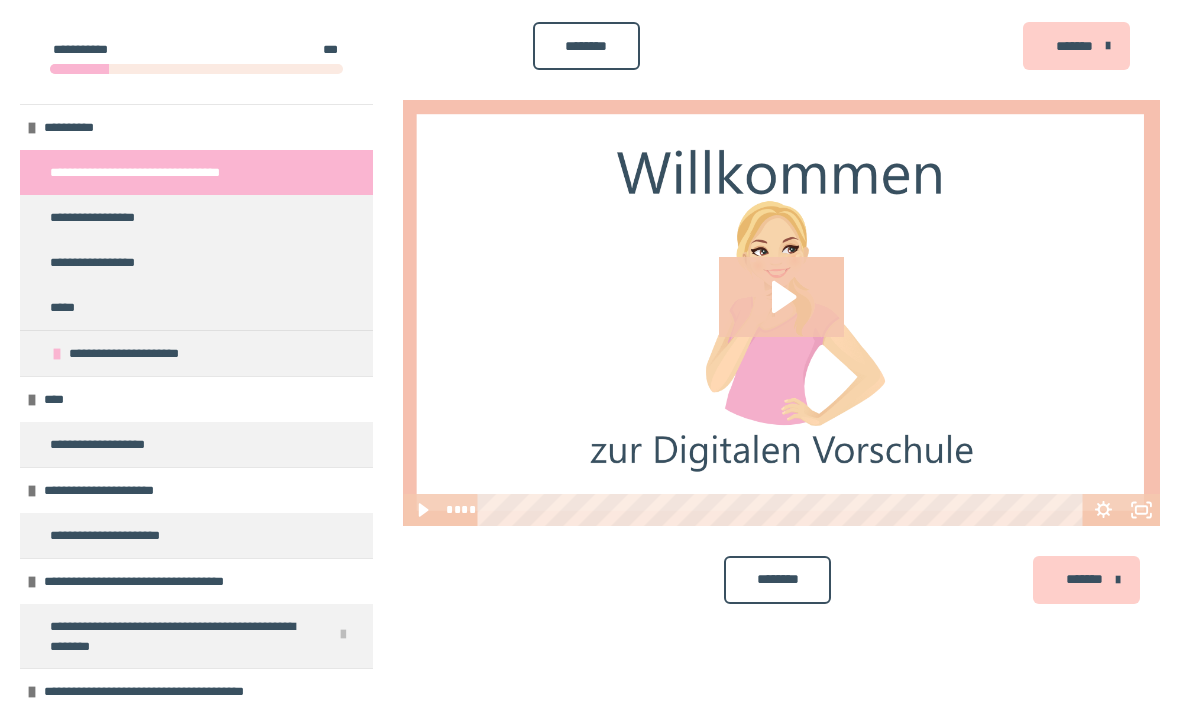 scroll, scrollTop: 262, scrollLeft: 0, axis: vertical 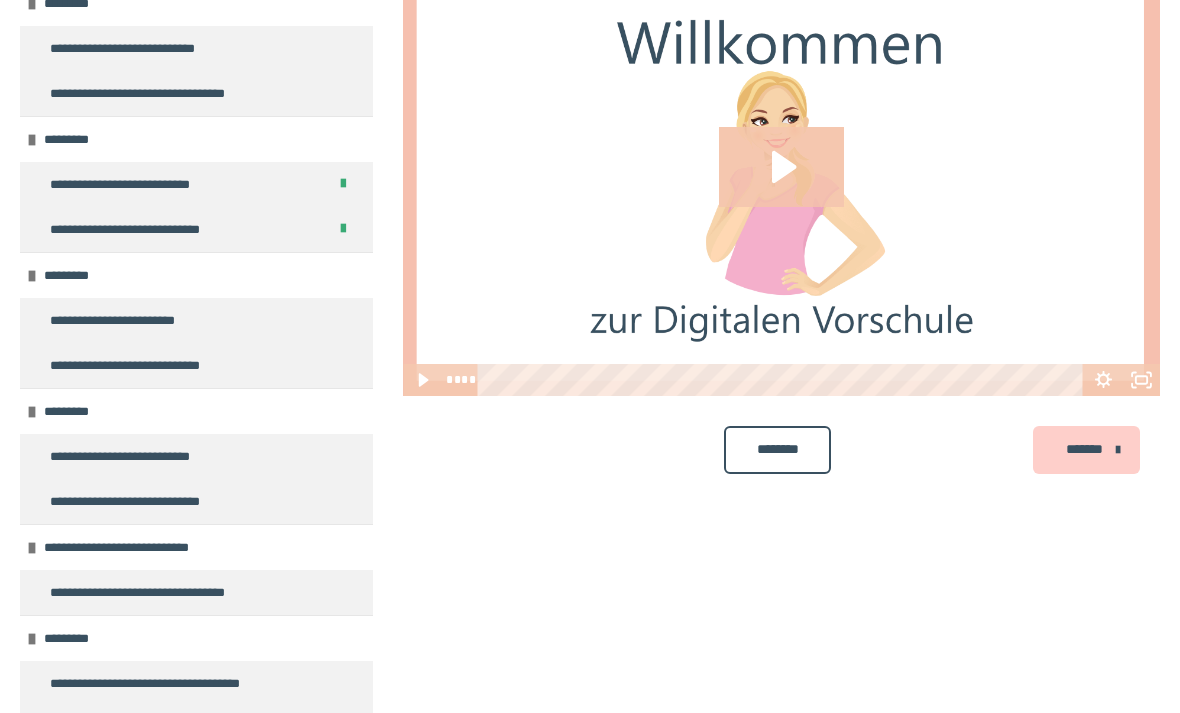 click on "**********" at bounding box center (128, 365) 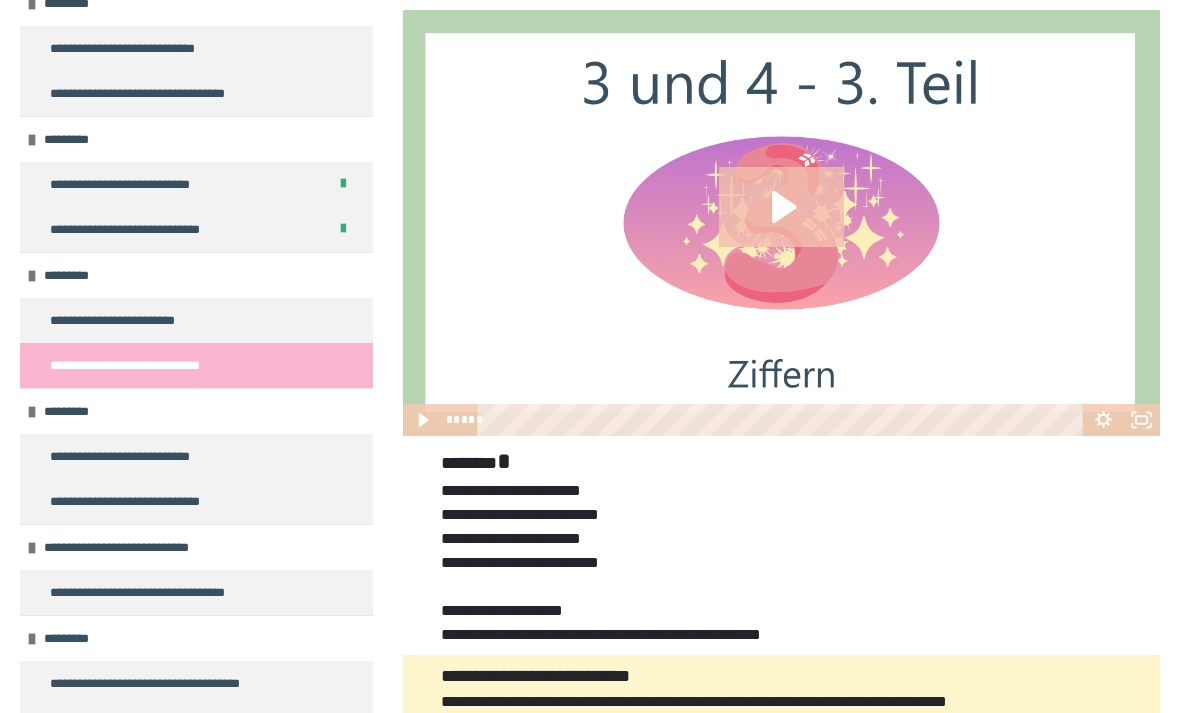 click 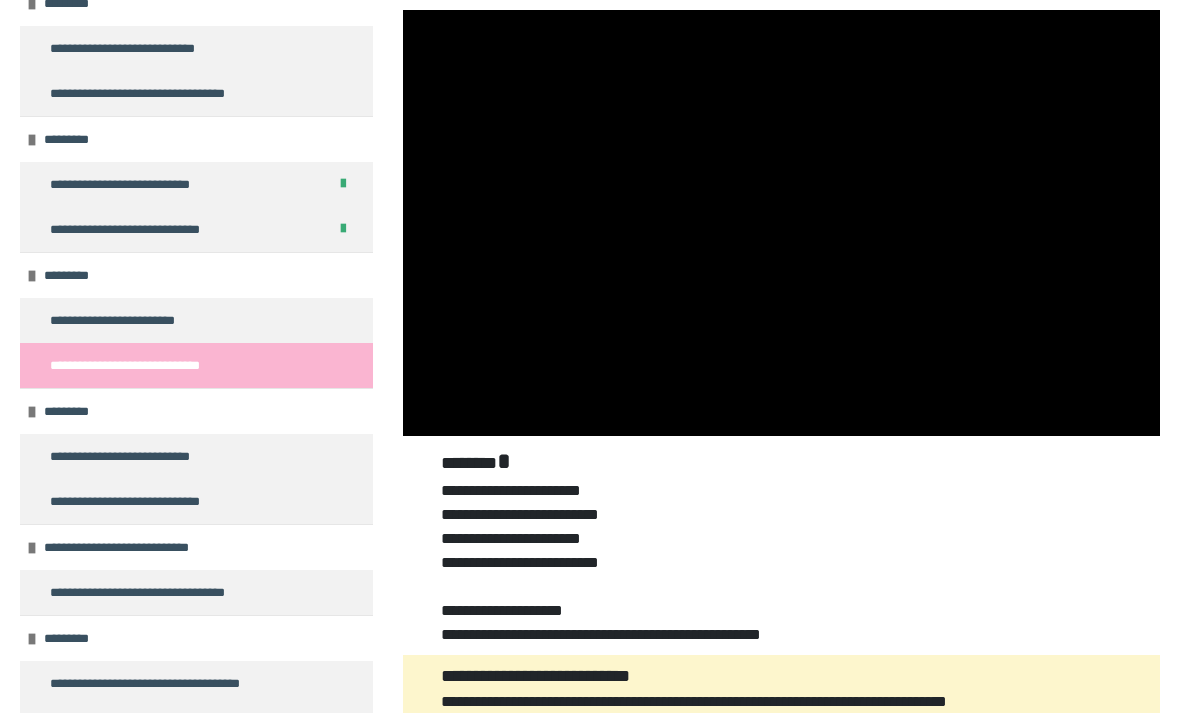 click at bounding box center [781, 223] 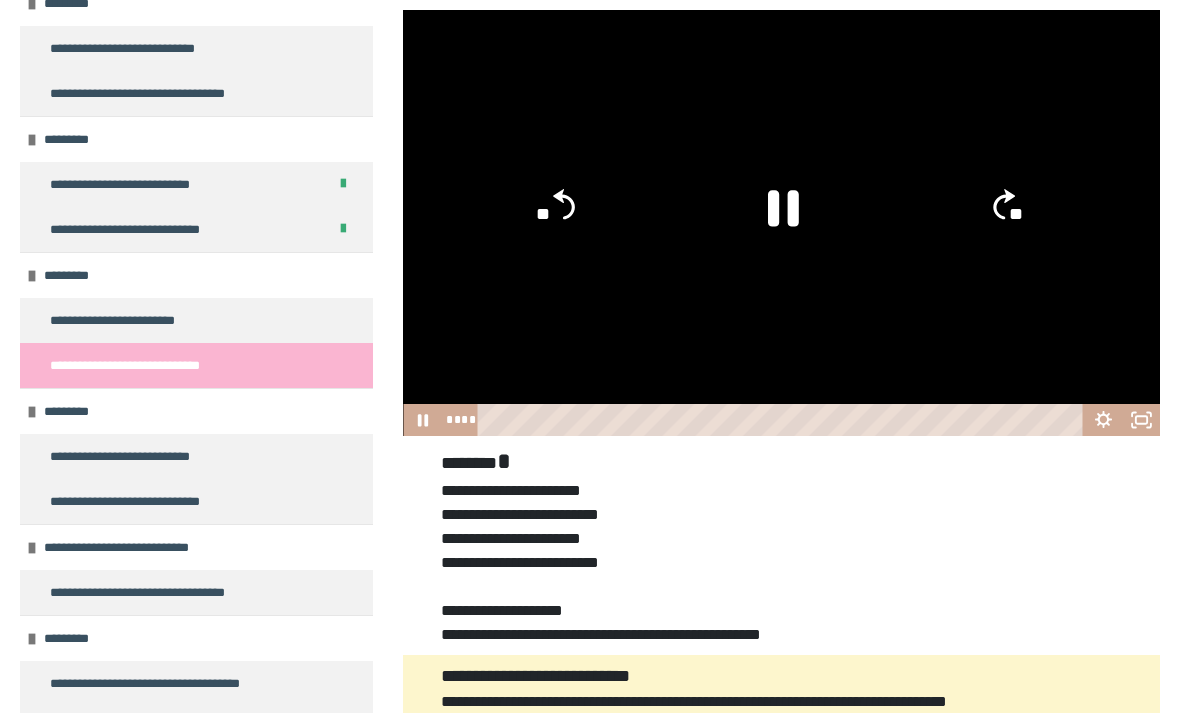 click on "**" 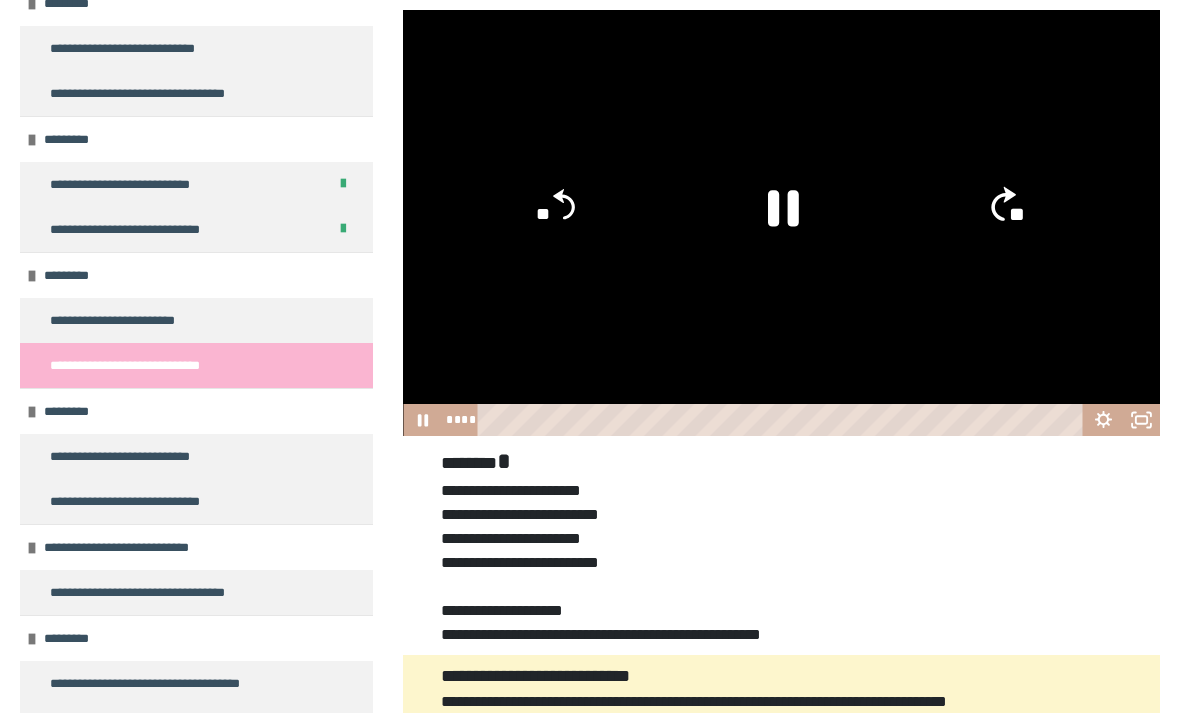 click on "**" 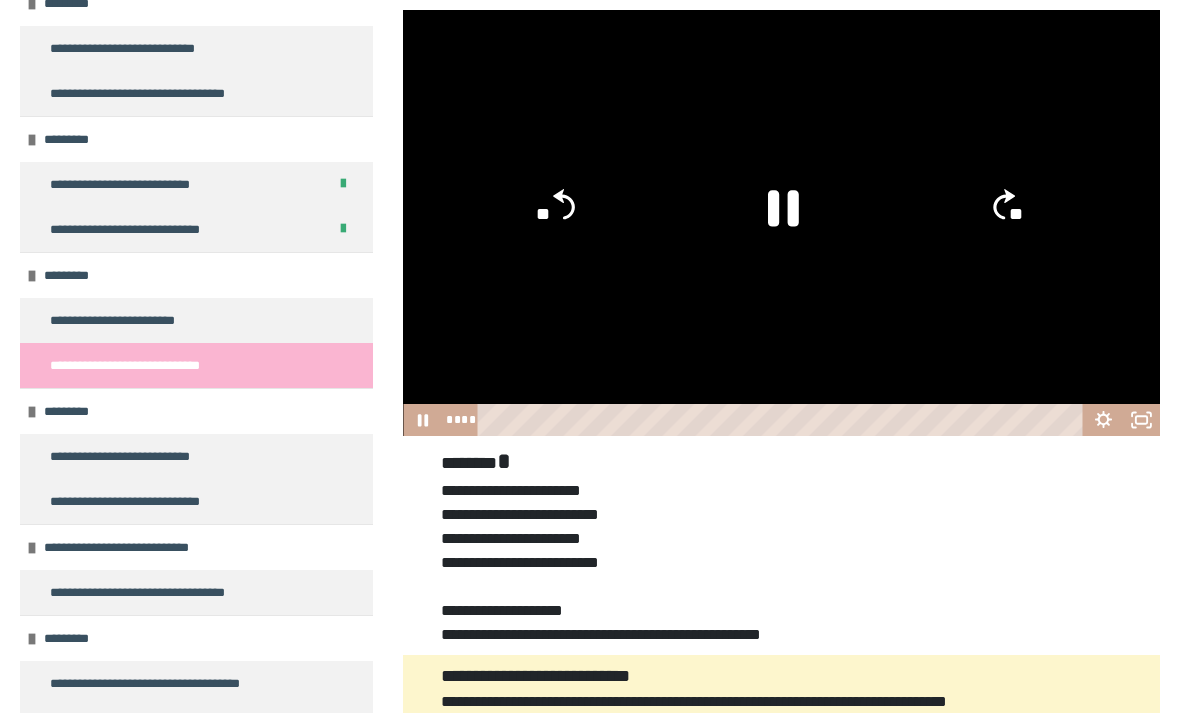 click on "**" 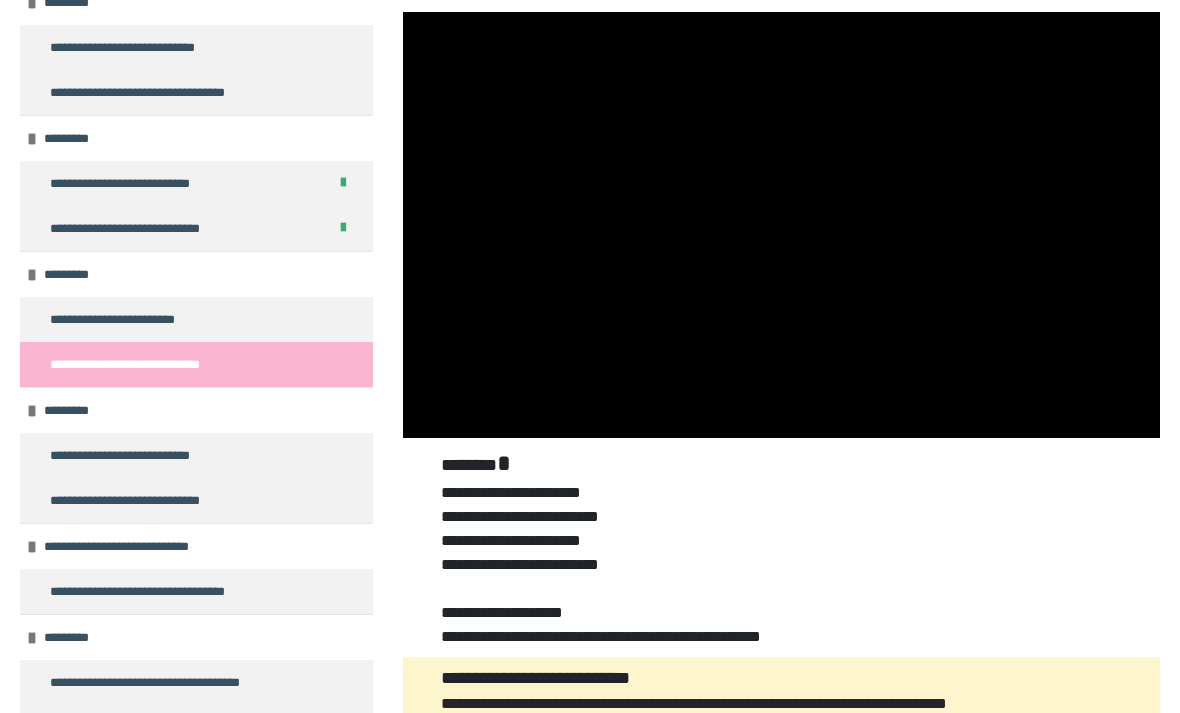 scroll, scrollTop: 220, scrollLeft: 0, axis: vertical 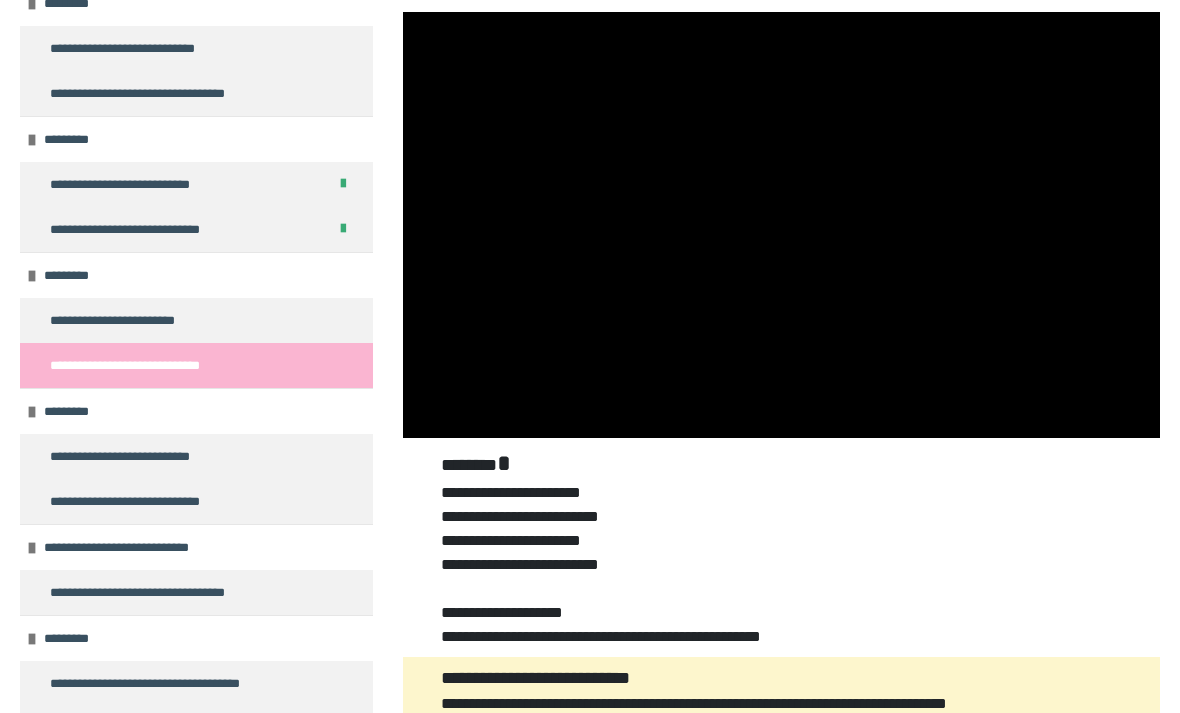 click at bounding box center [781, 225] 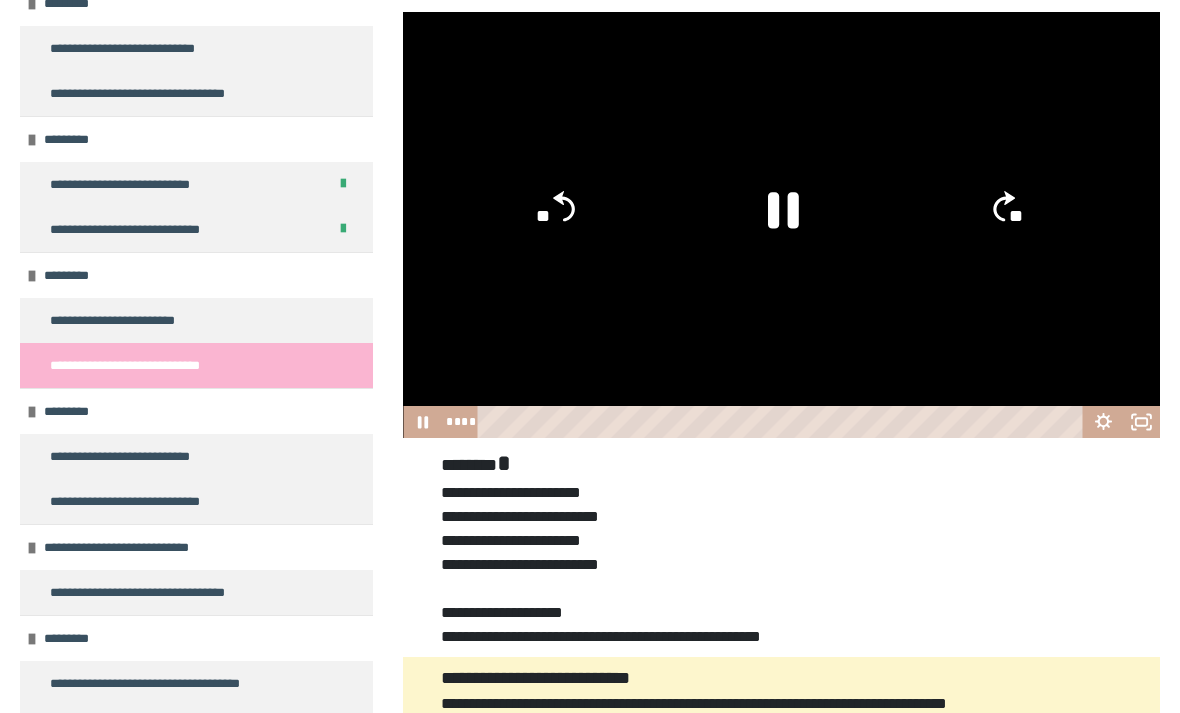 click on "**" 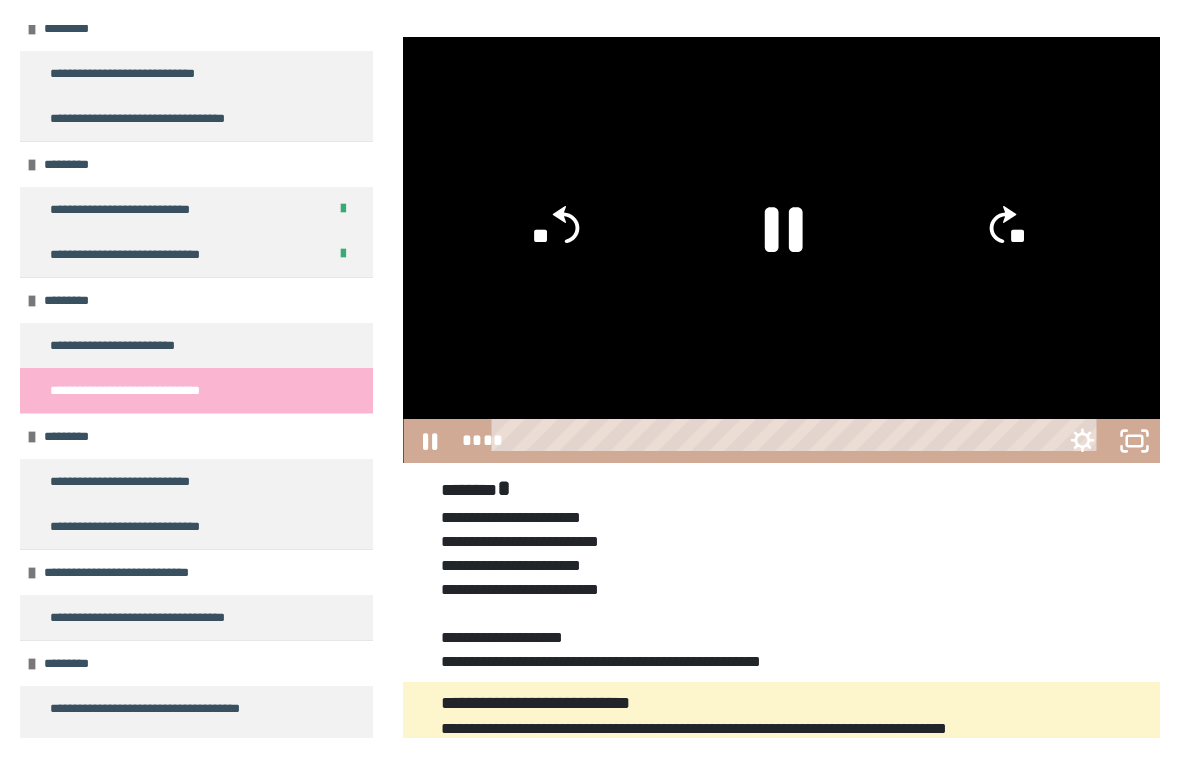 scroll, scrollTop: 24, scrollLeft: 0, axis: vertical 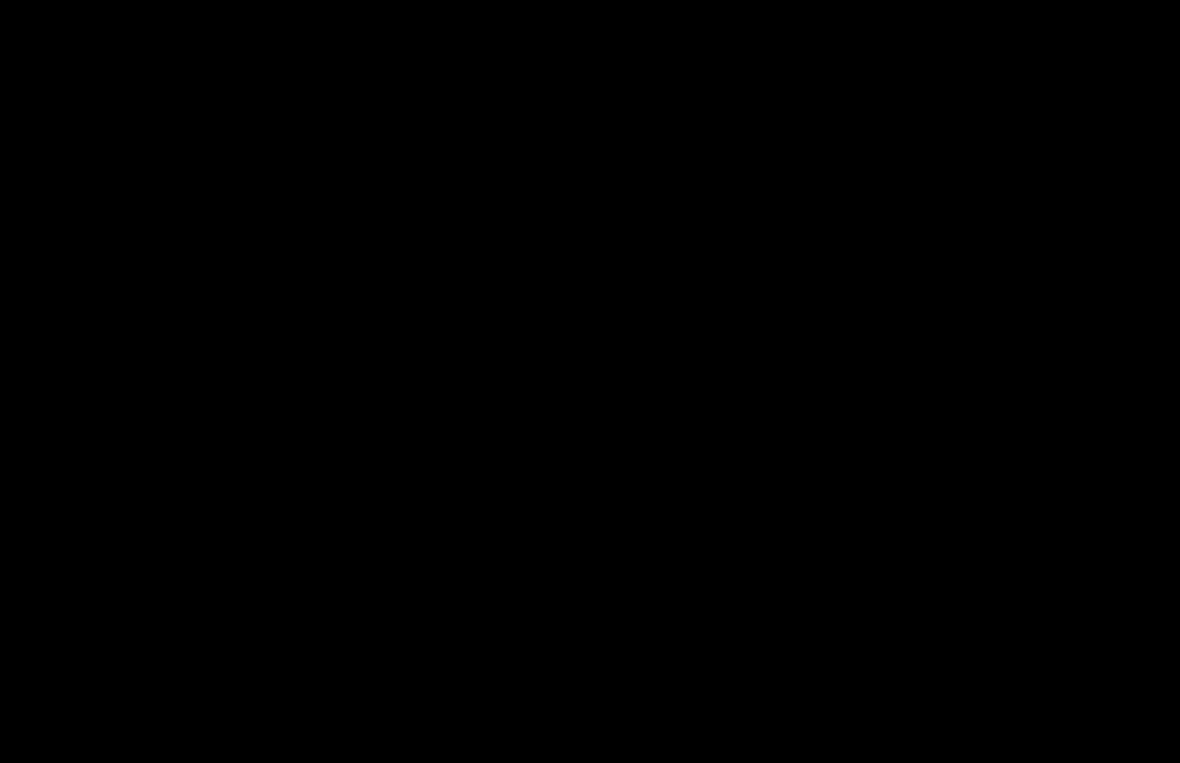click at bounding box center (590, 381) 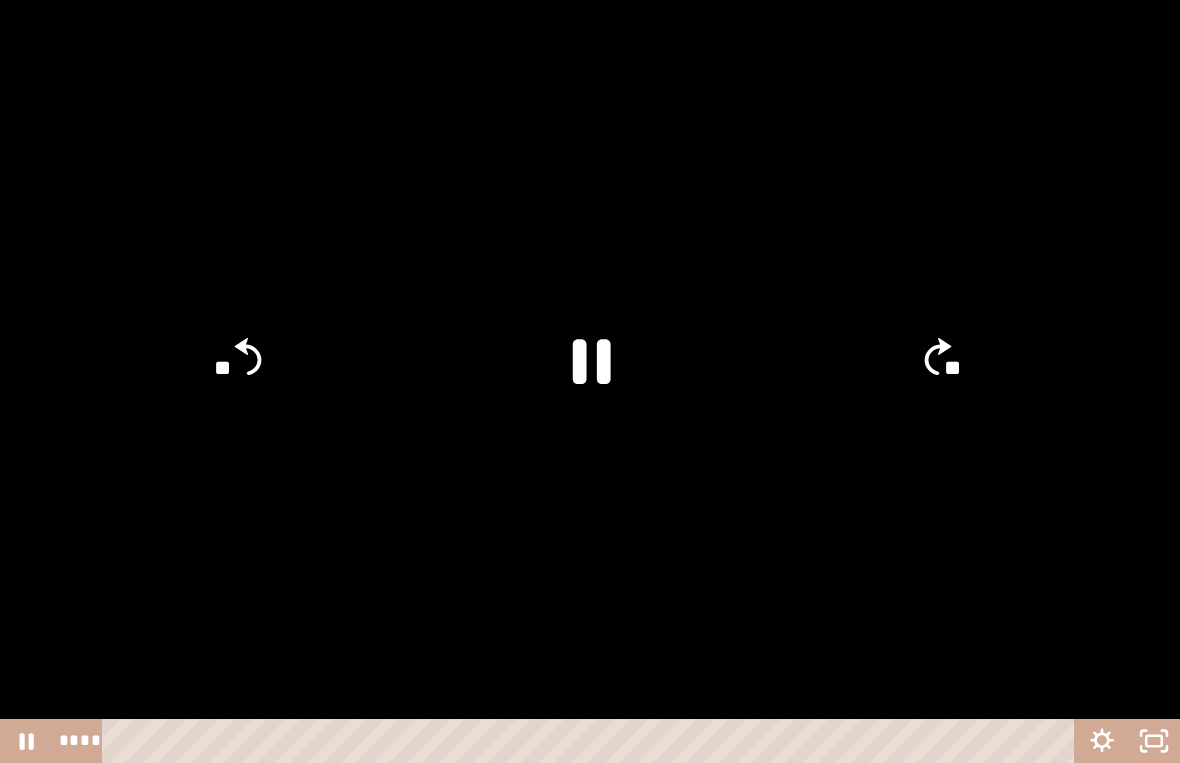 click 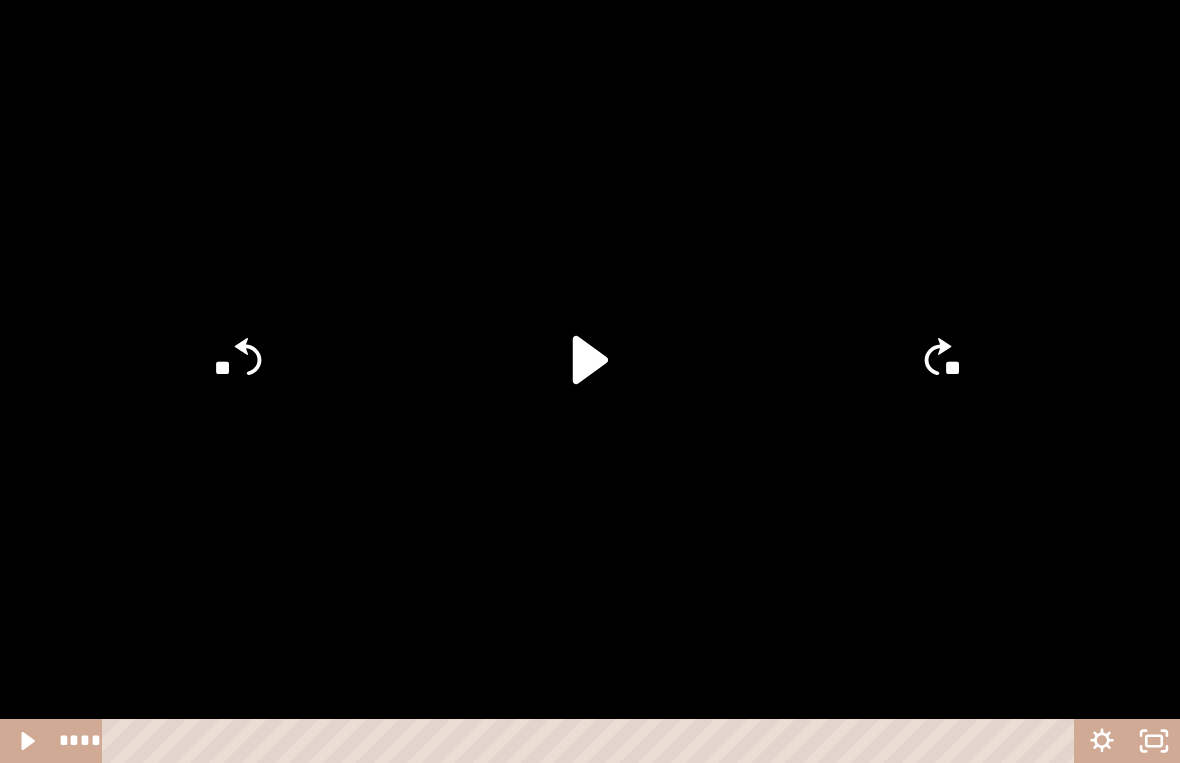 click at bounding box center (590, 381) 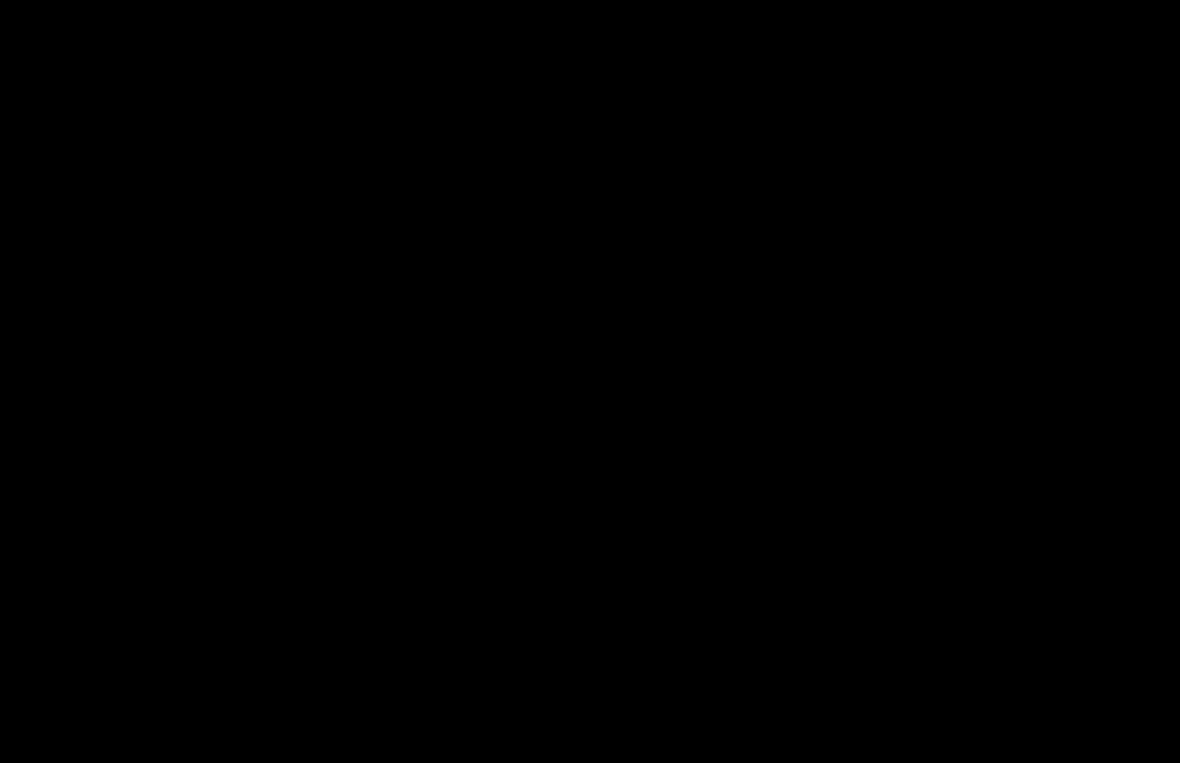 click at bounding box center [590, 381] 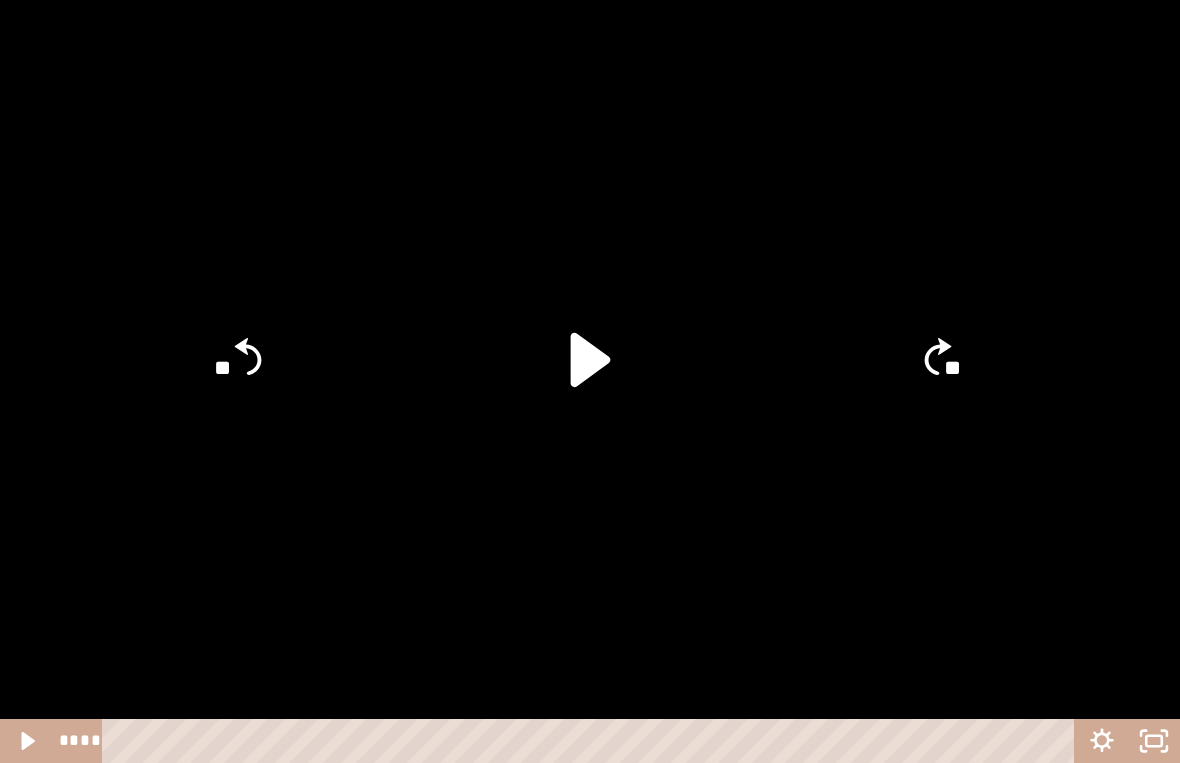 click 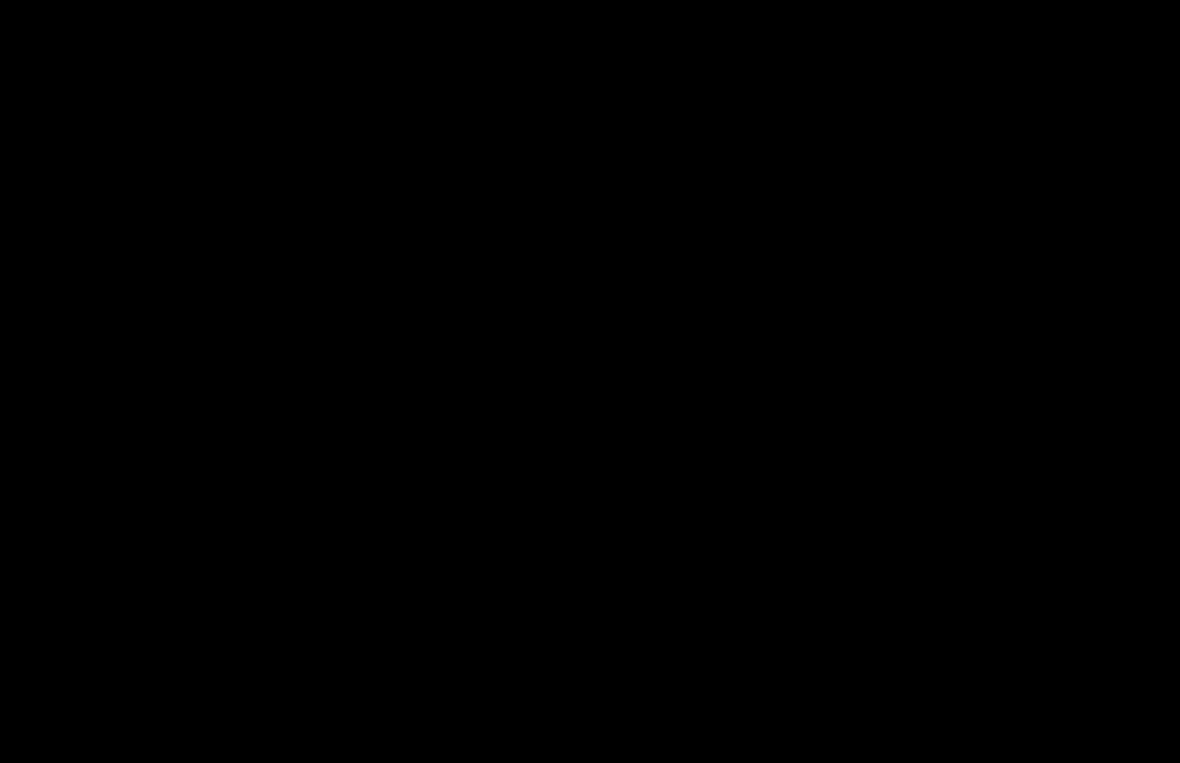 click at bounding box center [590, 381] 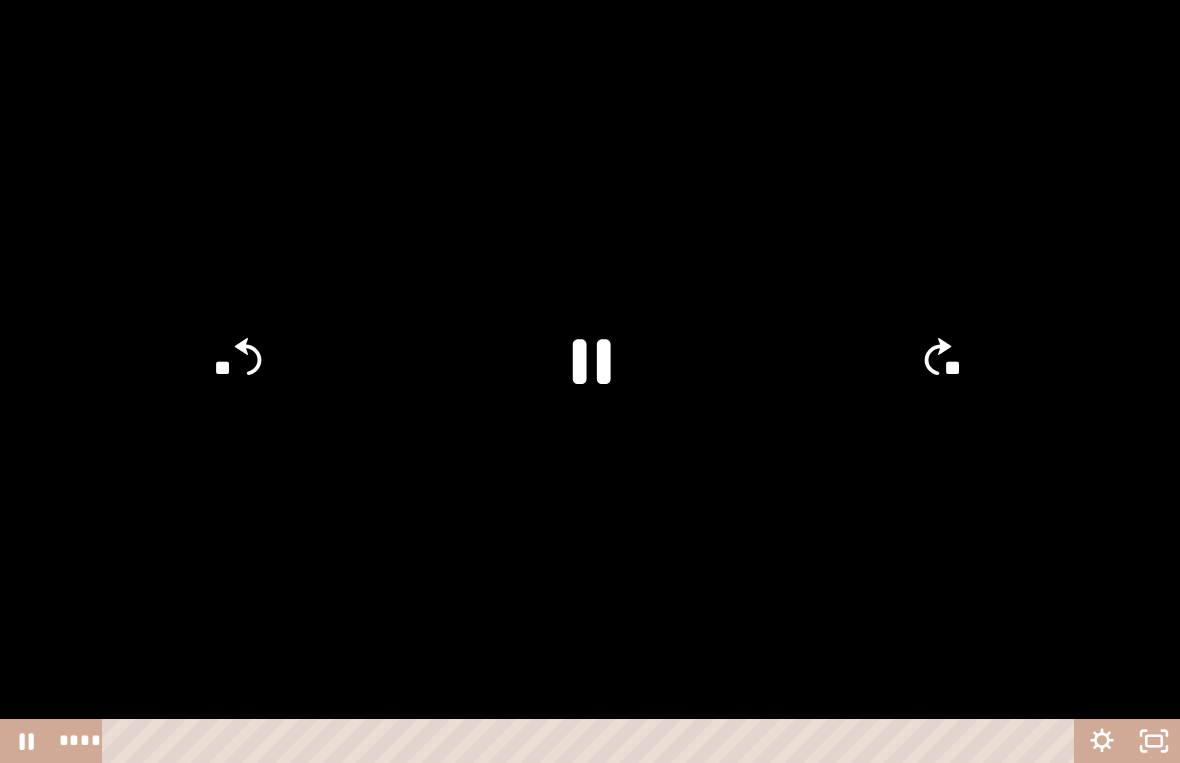 click 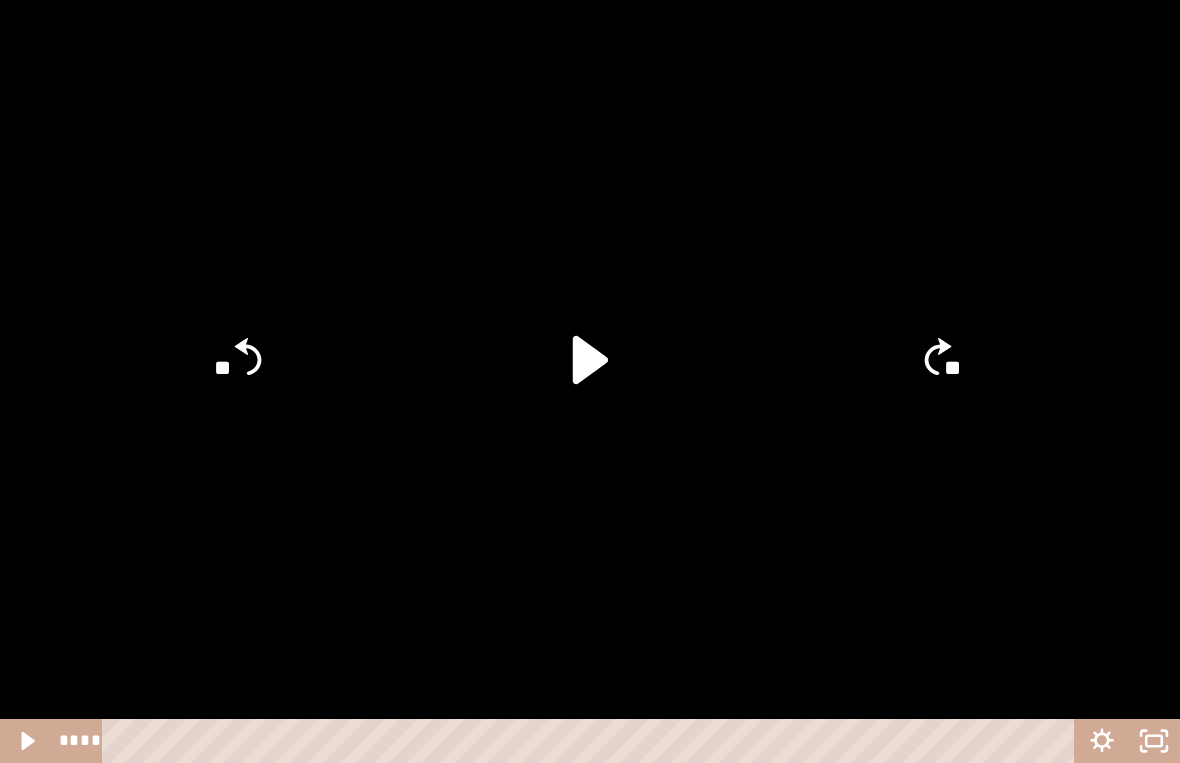 click 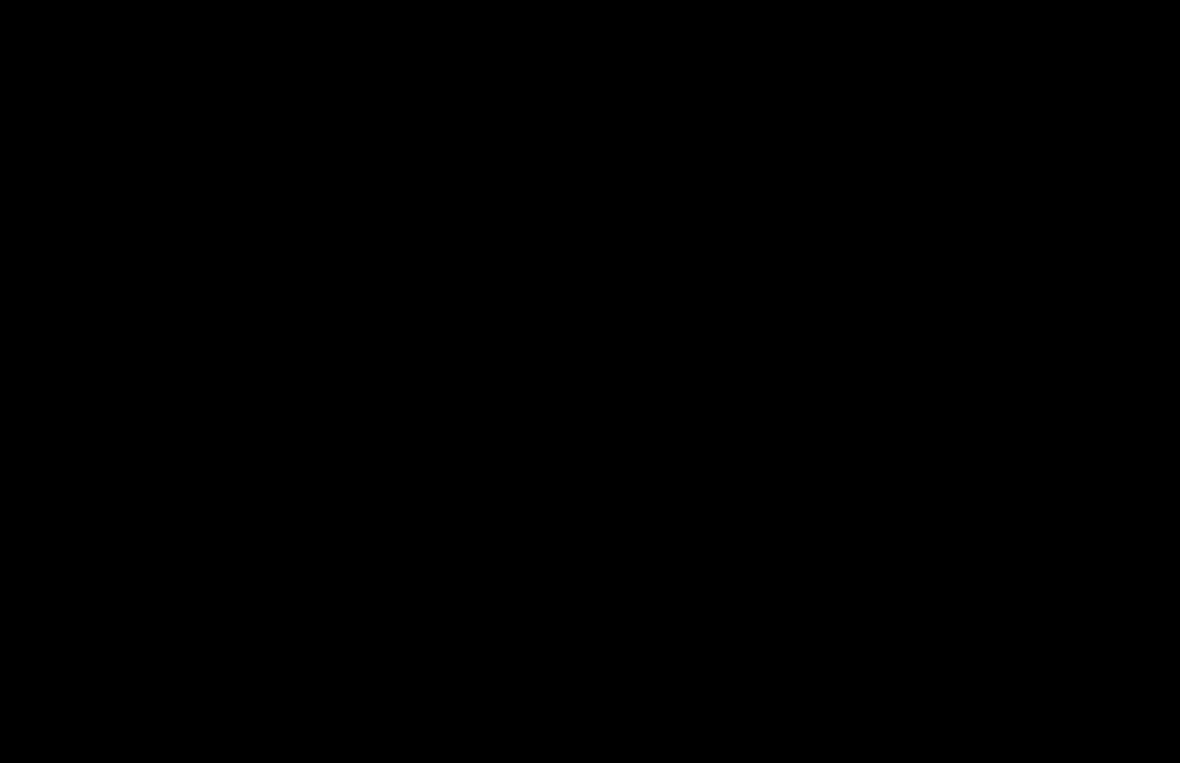 click at bounding box center [590, 381] 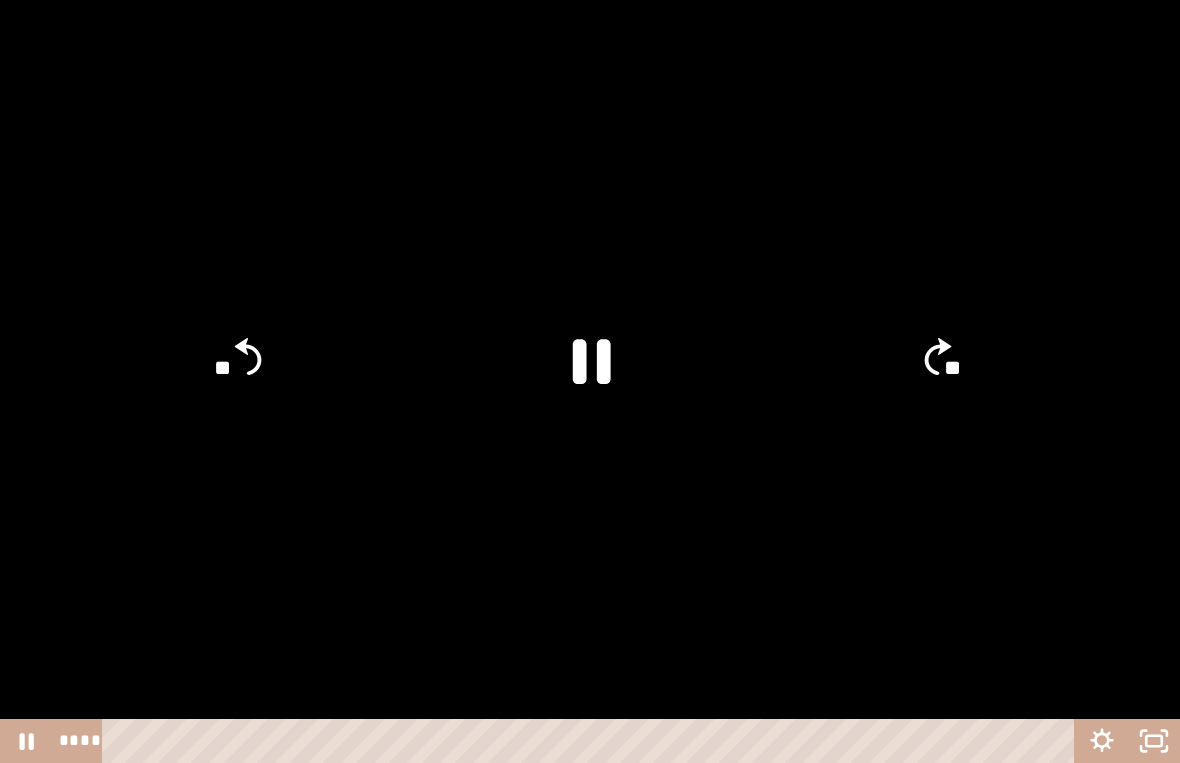click 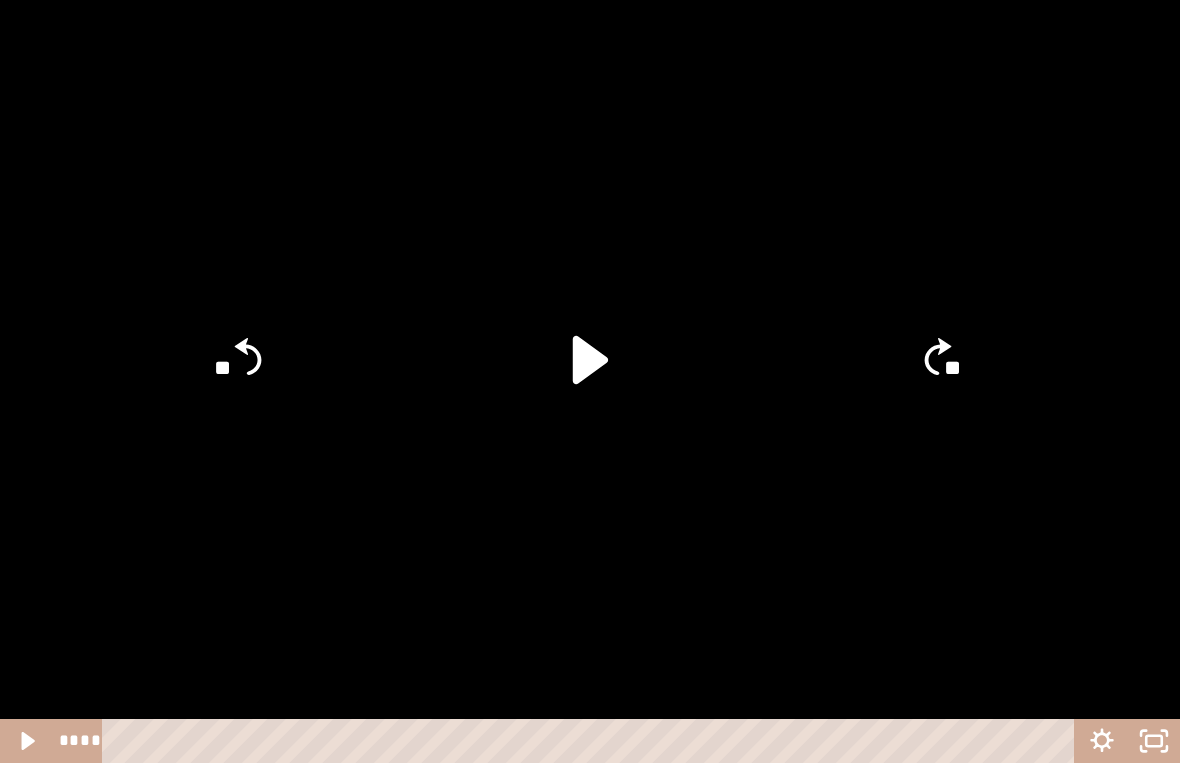 click 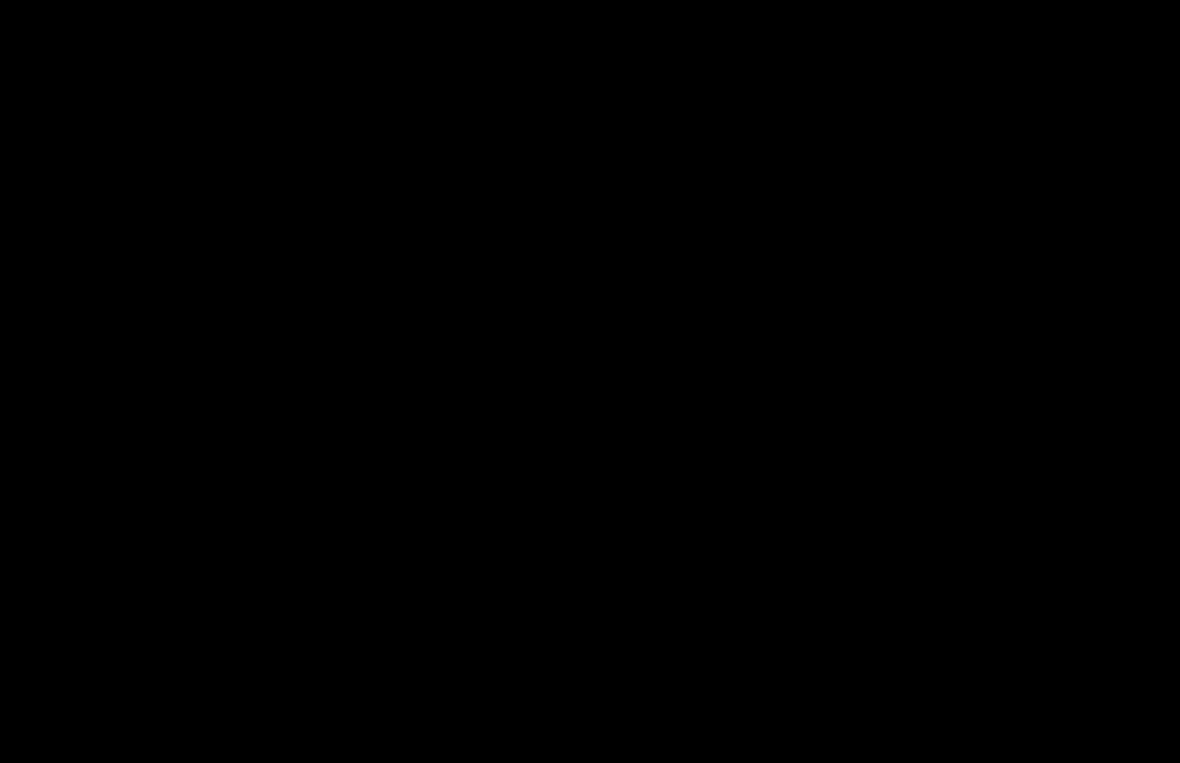 click at bounding box center [590, 381] 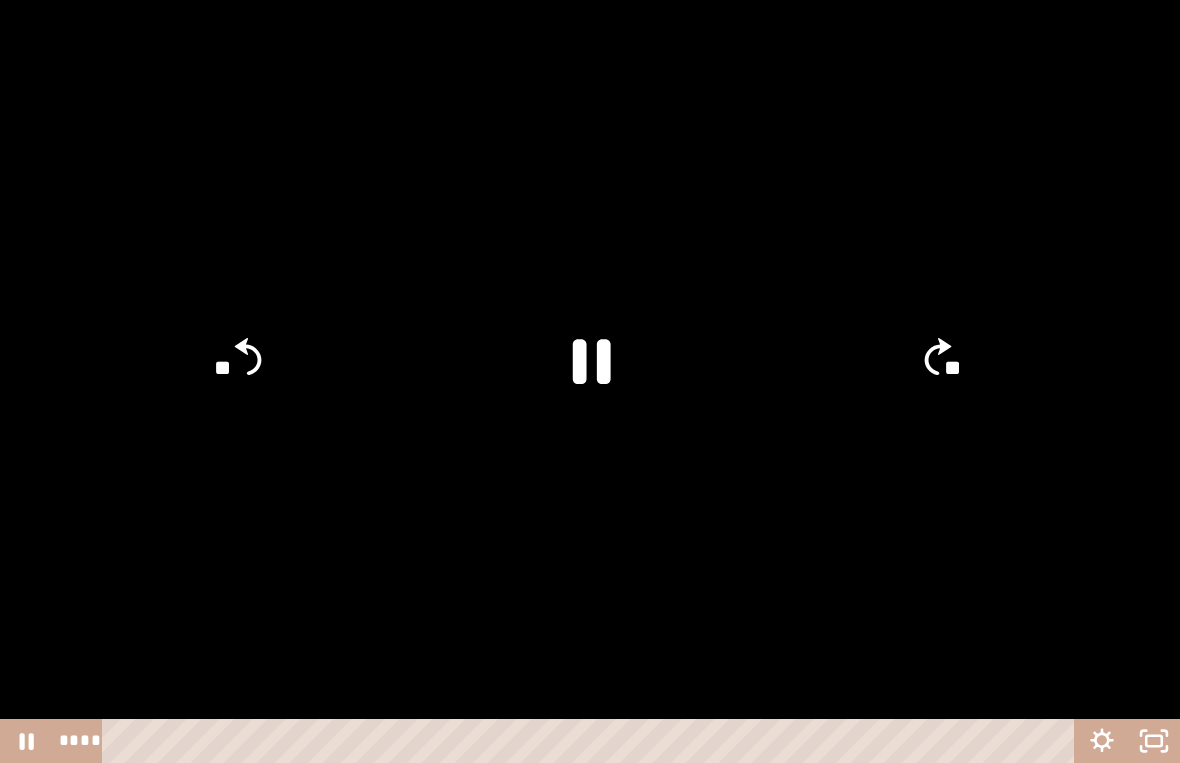 click 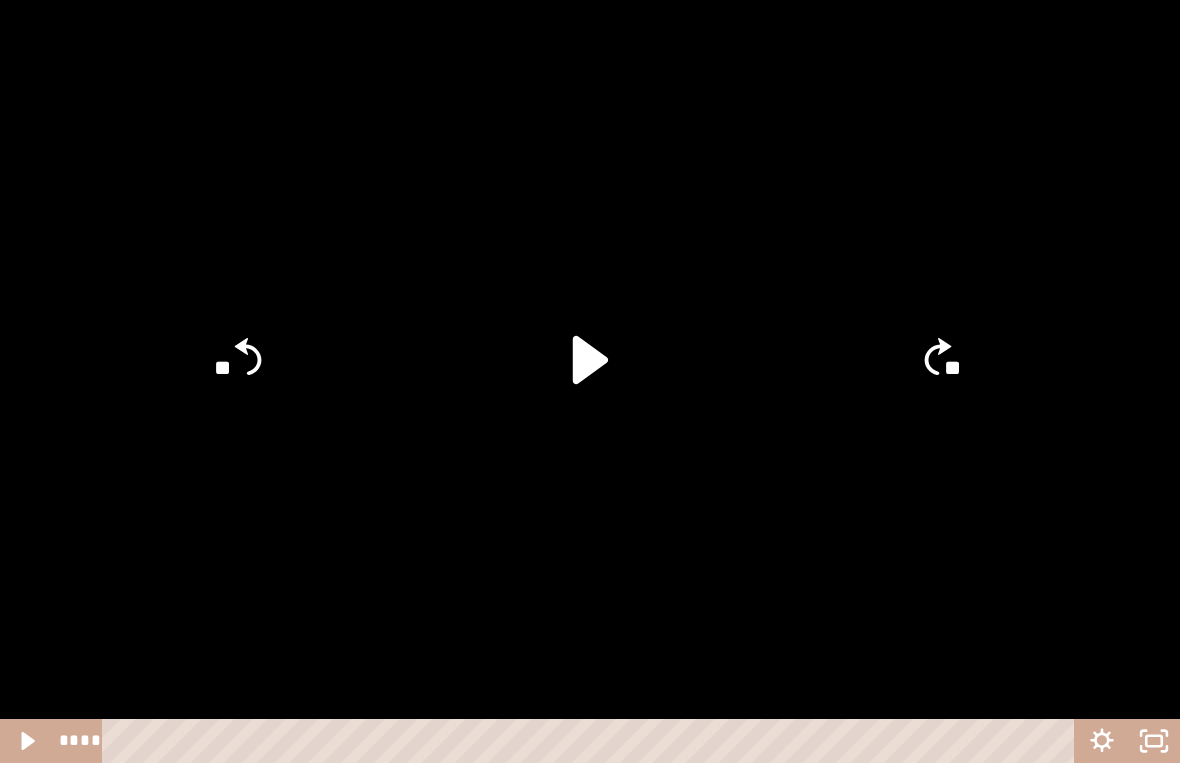 click 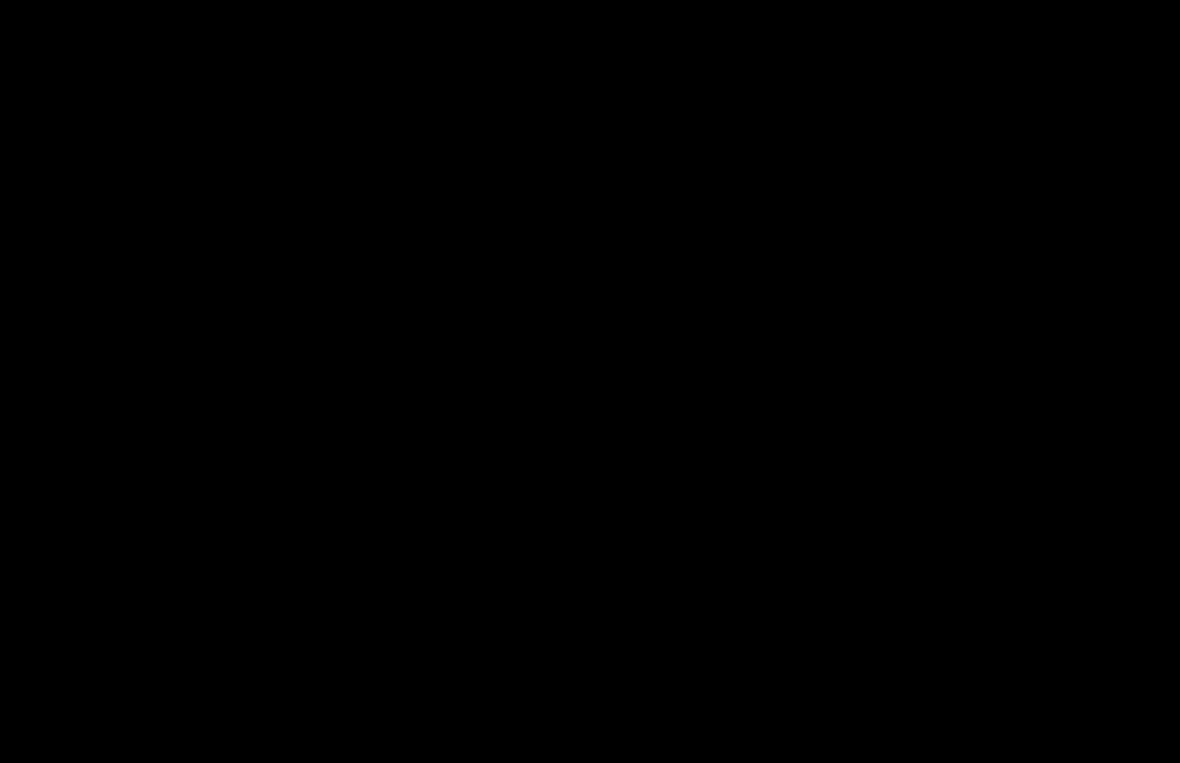 click at bounding box center (590, 381) 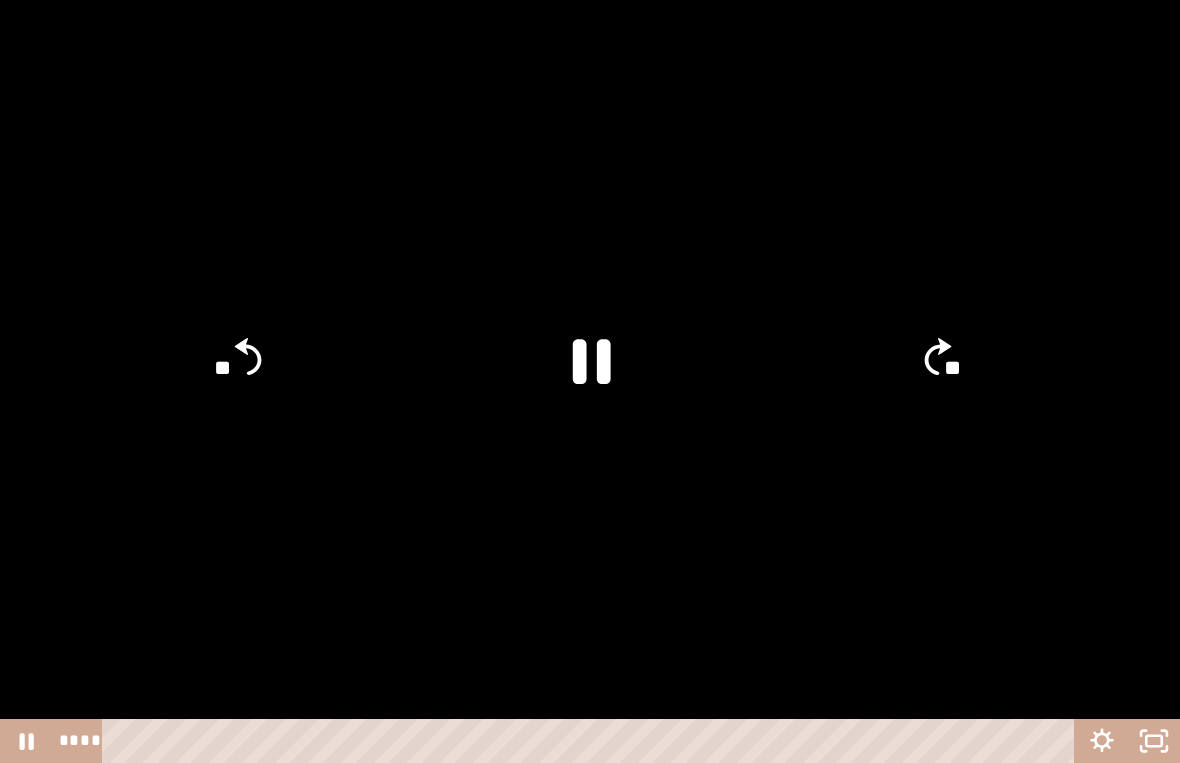 click 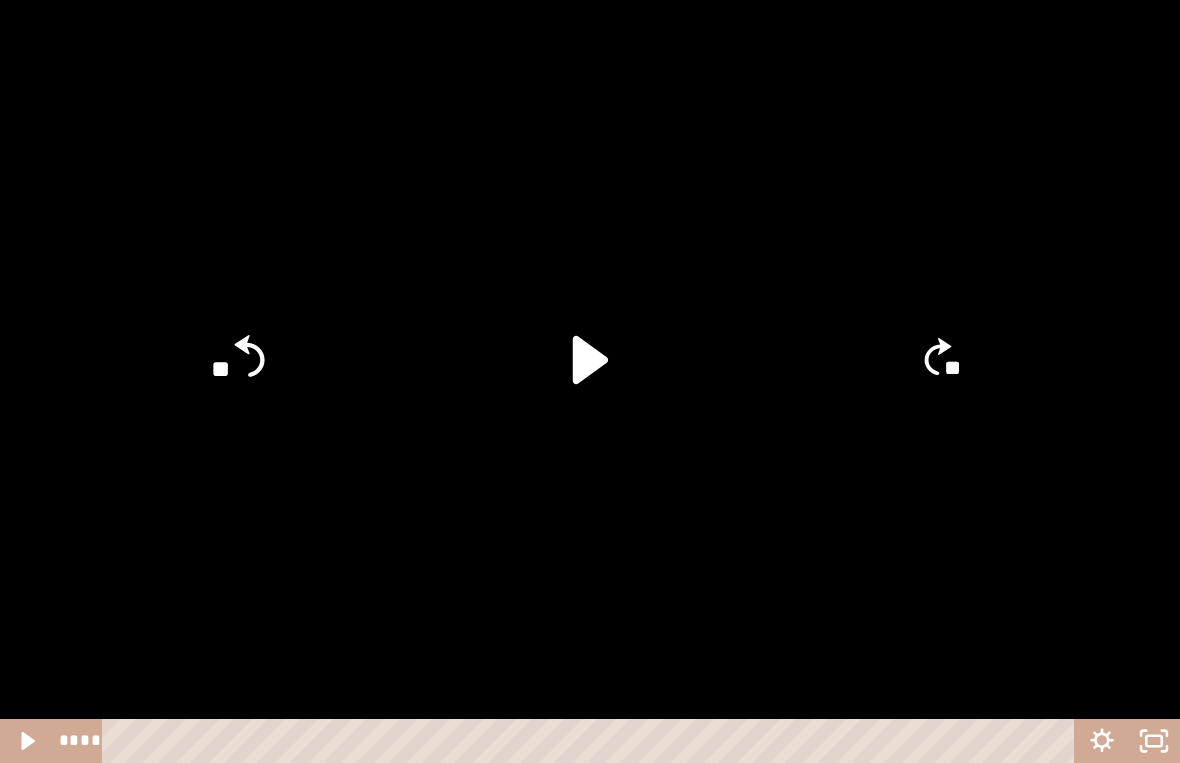 click on "**" 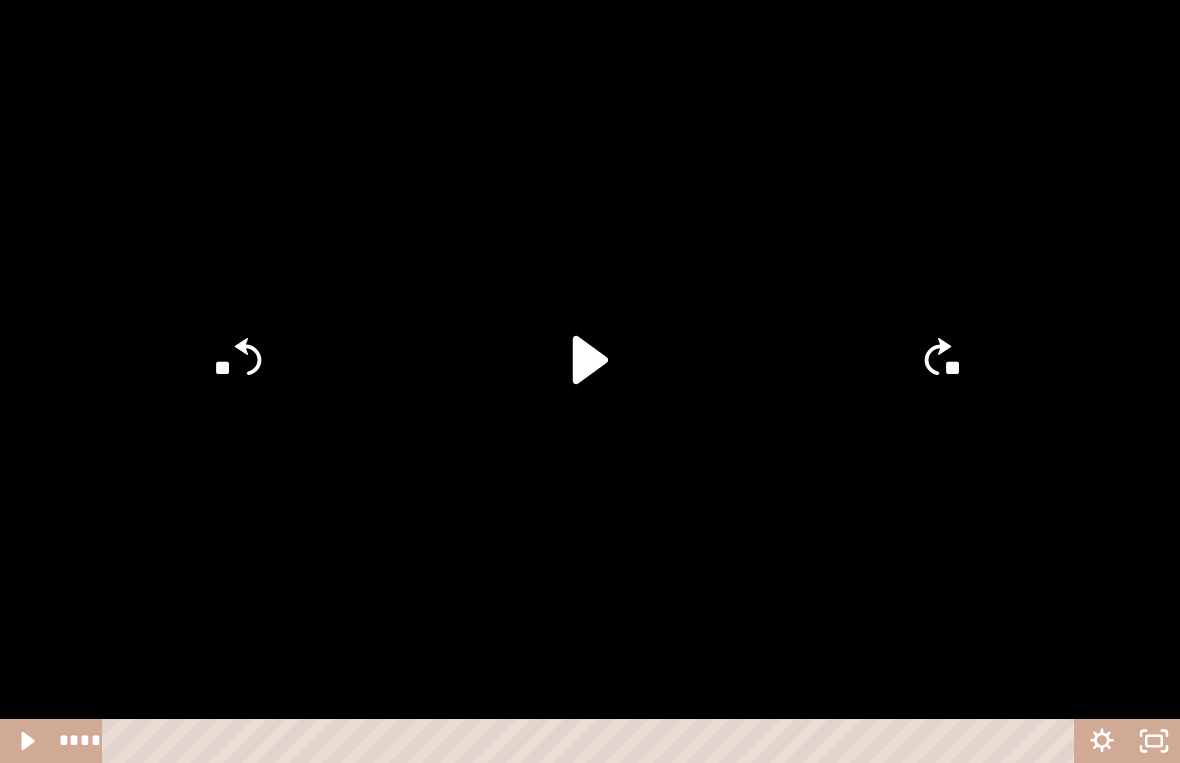 click on "**" 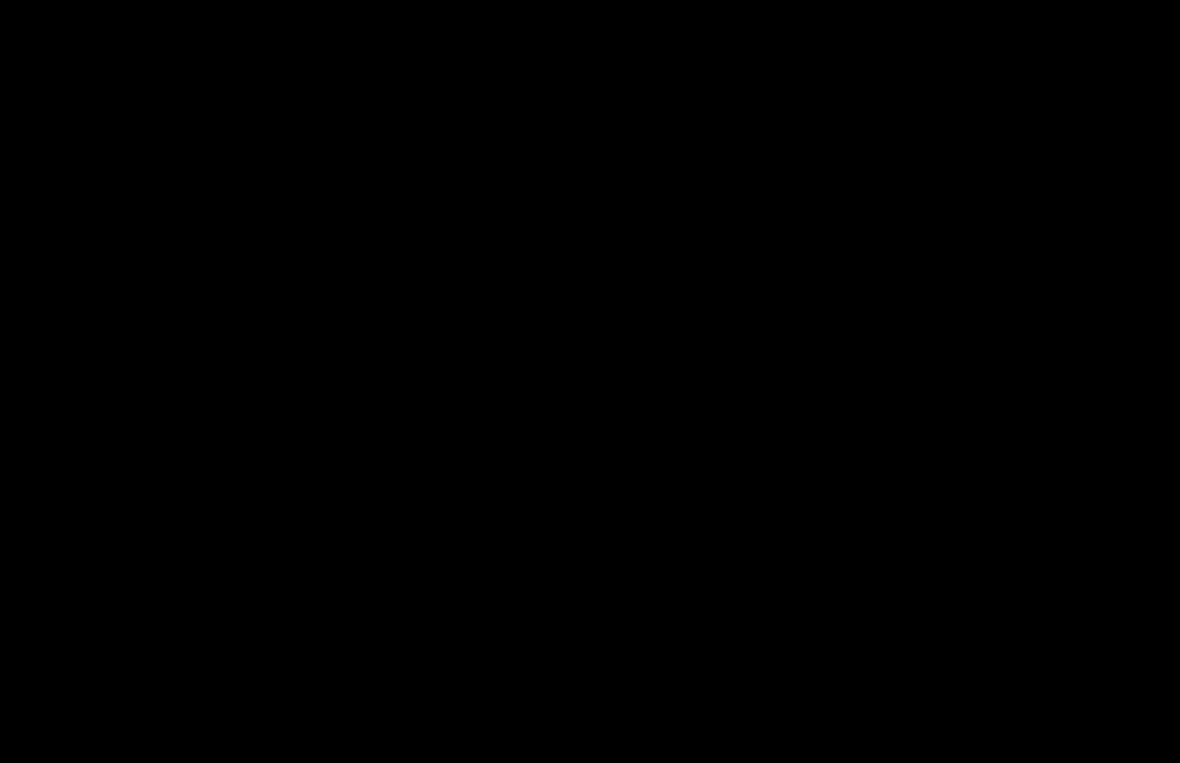 click at bounding box center (590, 381) 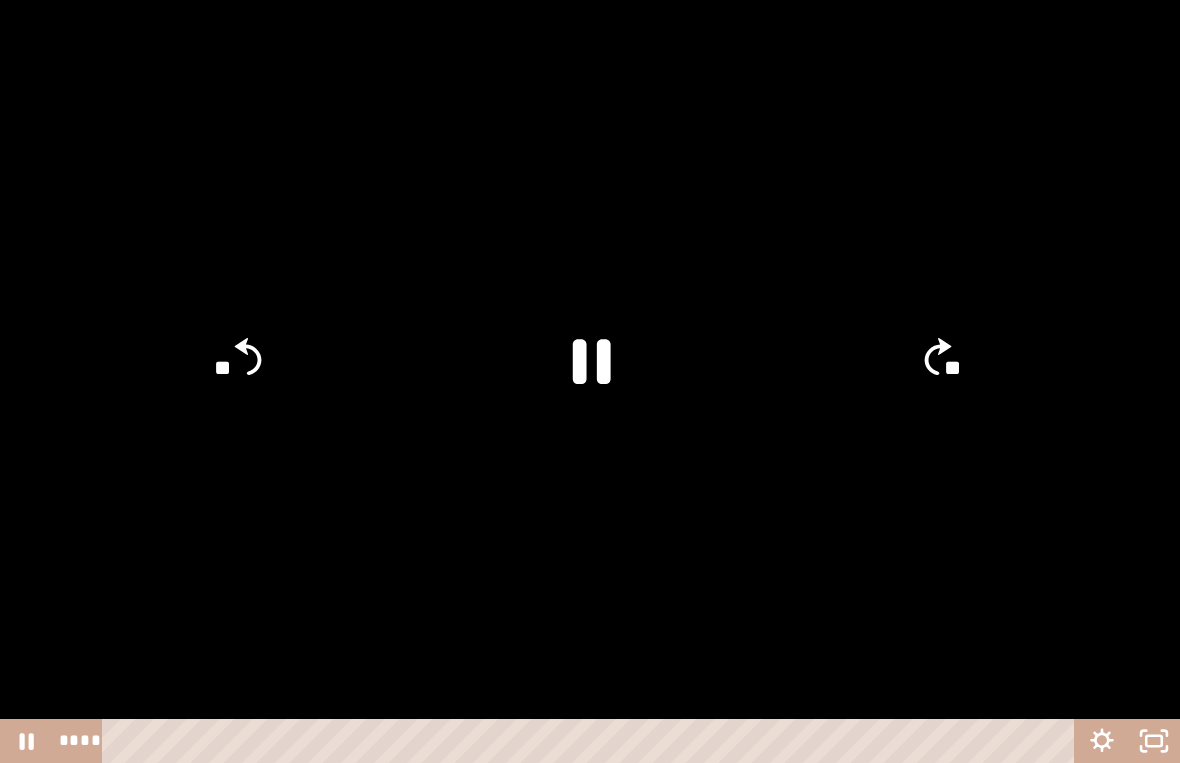 click 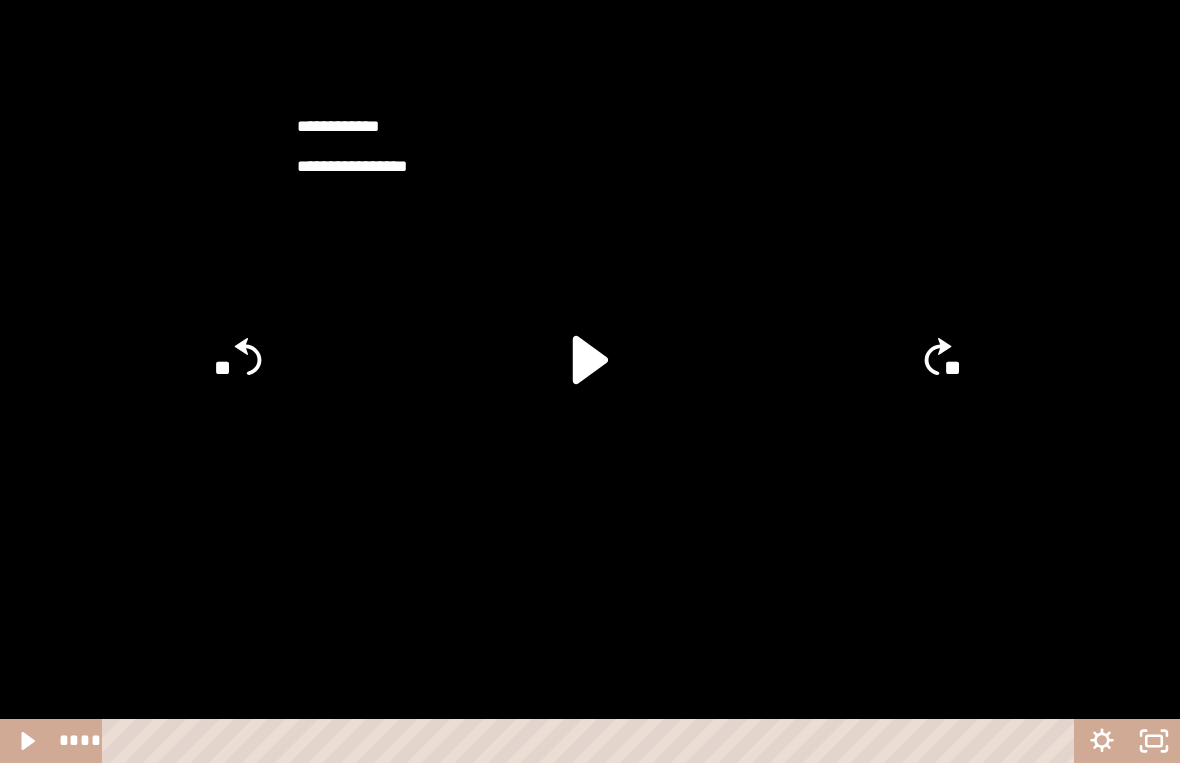 click at bounding box center (590, 381) 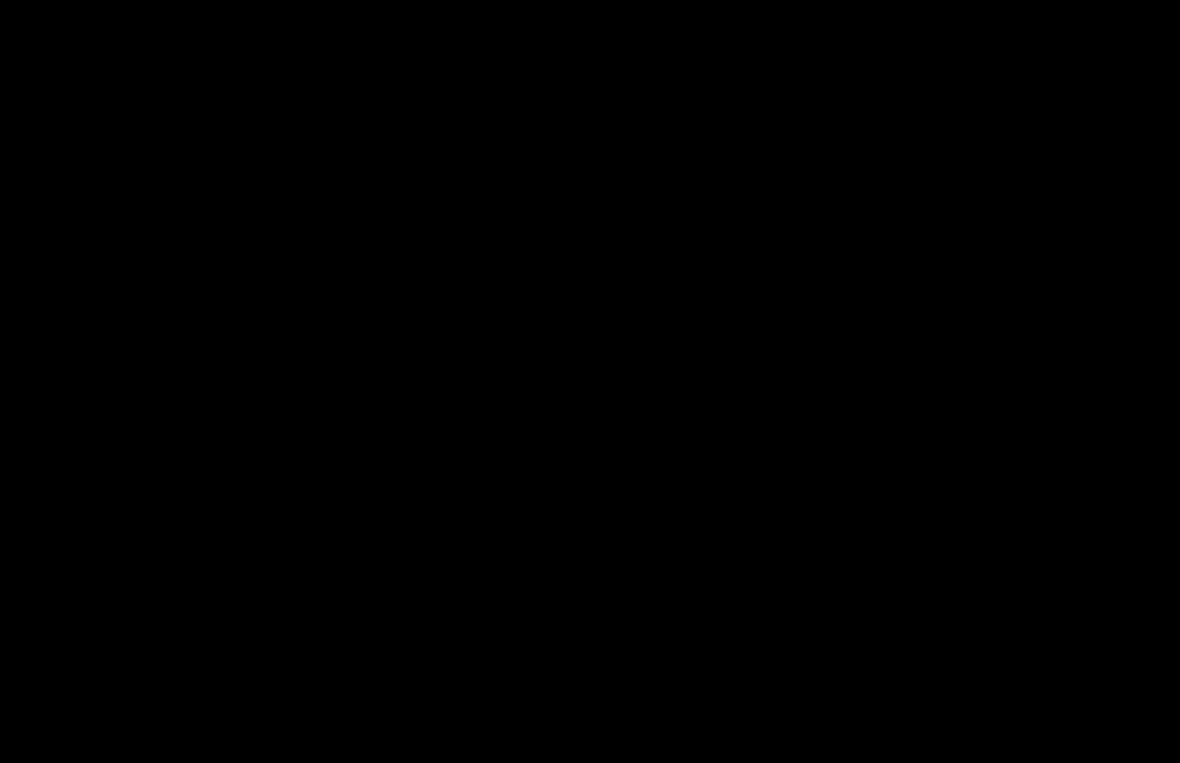 click at bounding box center [590, 381] 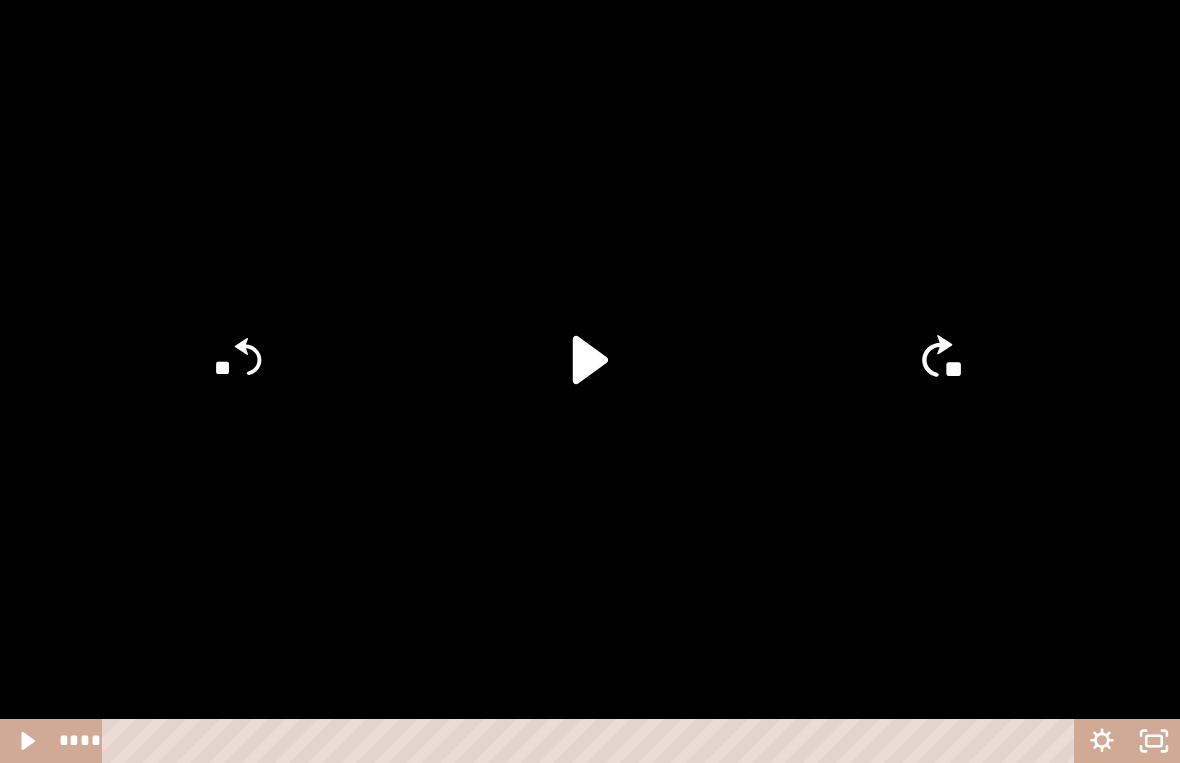 click 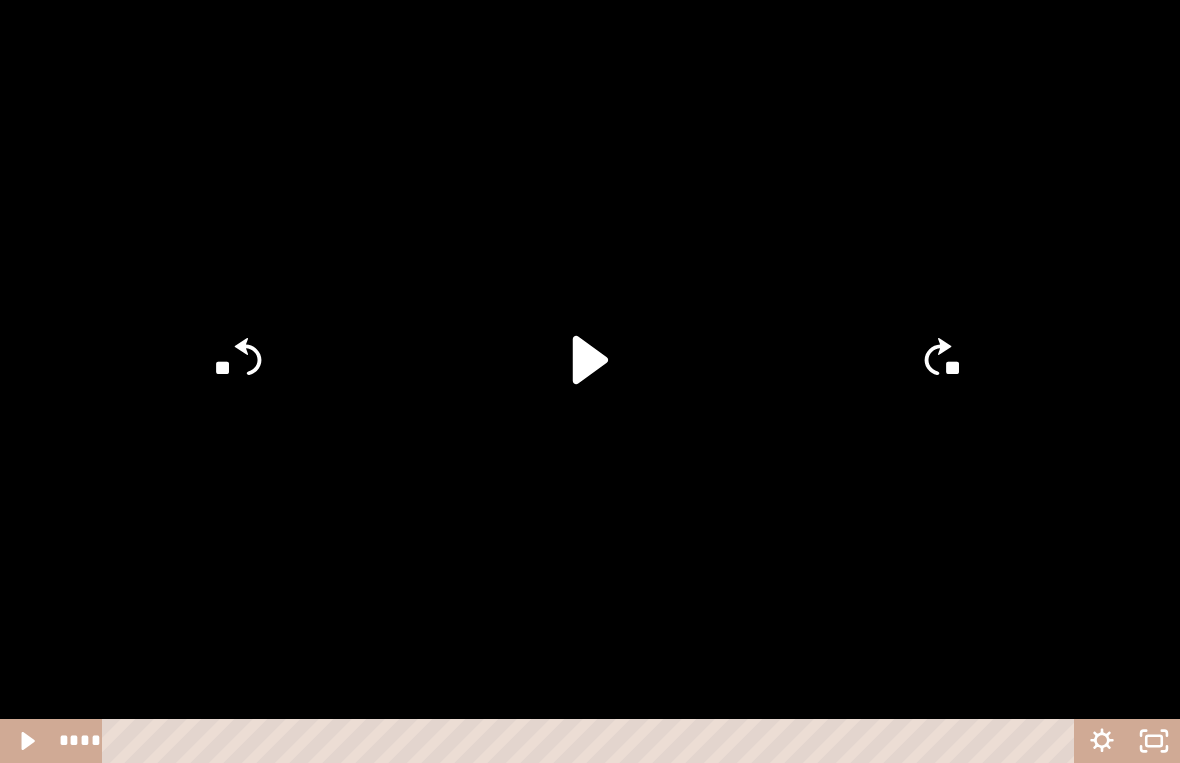 click on "**" 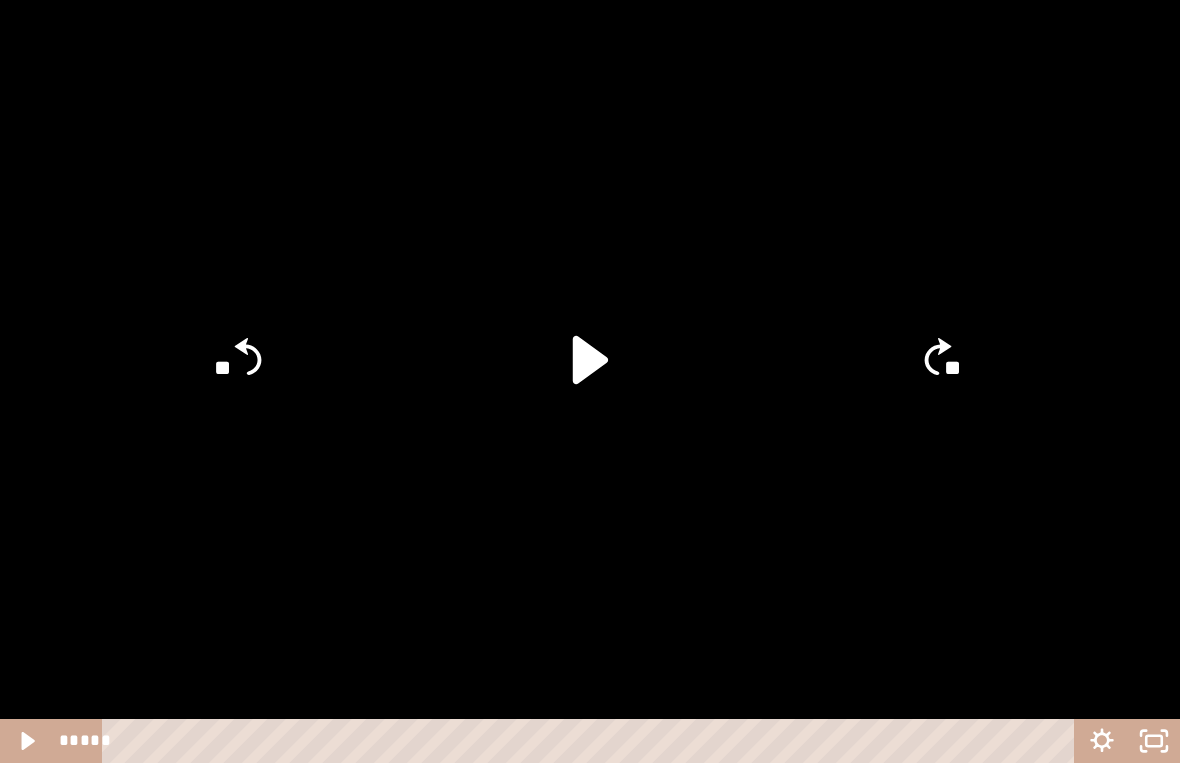click on "**" 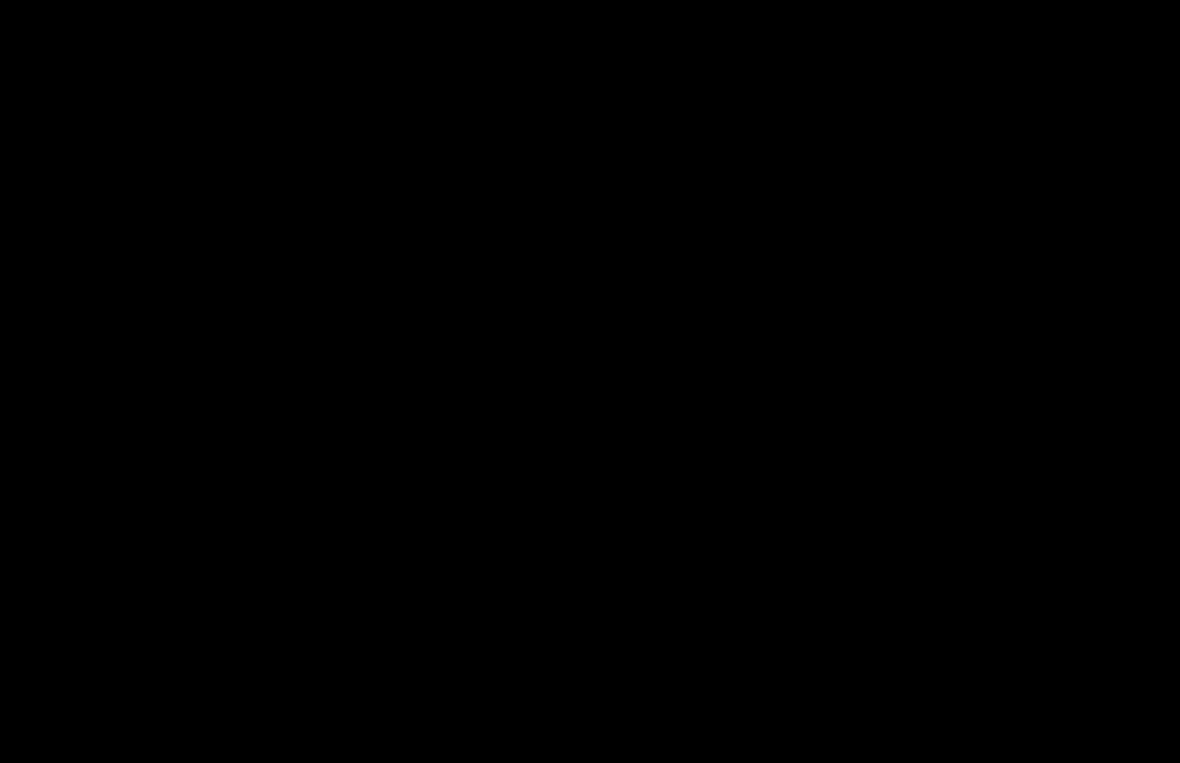 click at bounding box center [590, 381] 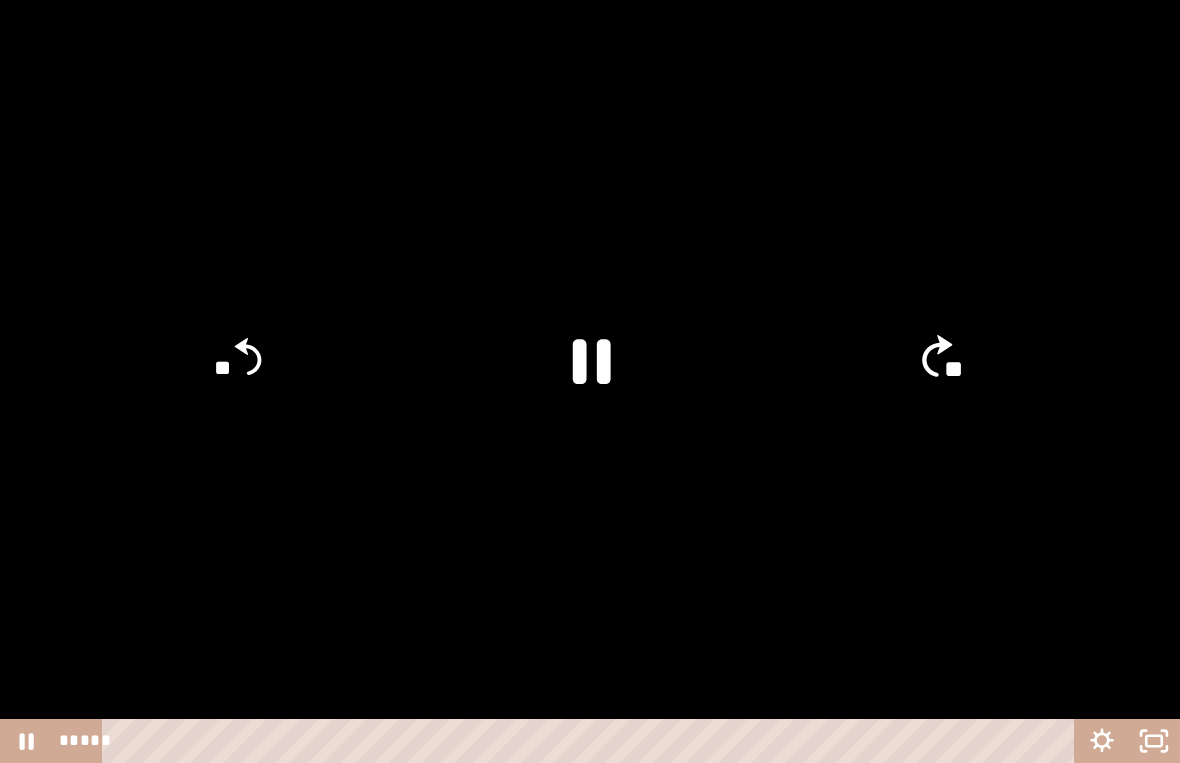 click 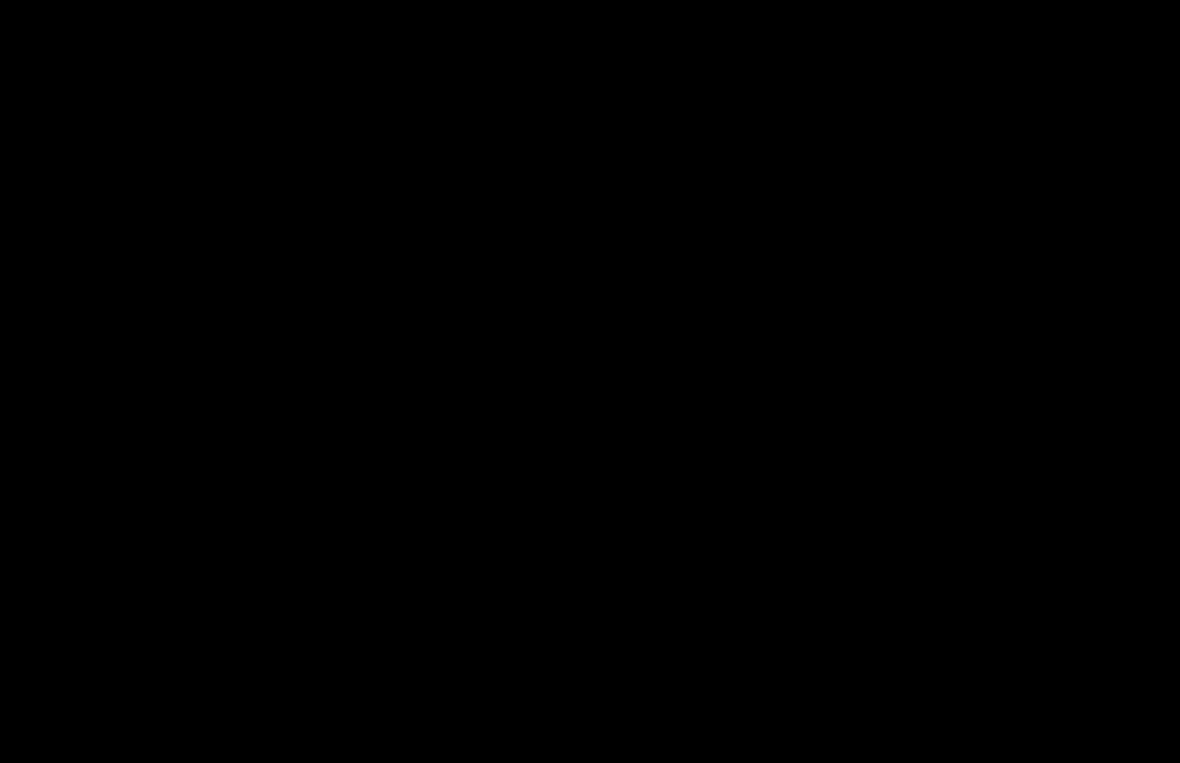 click at bounding box center (590, 381) 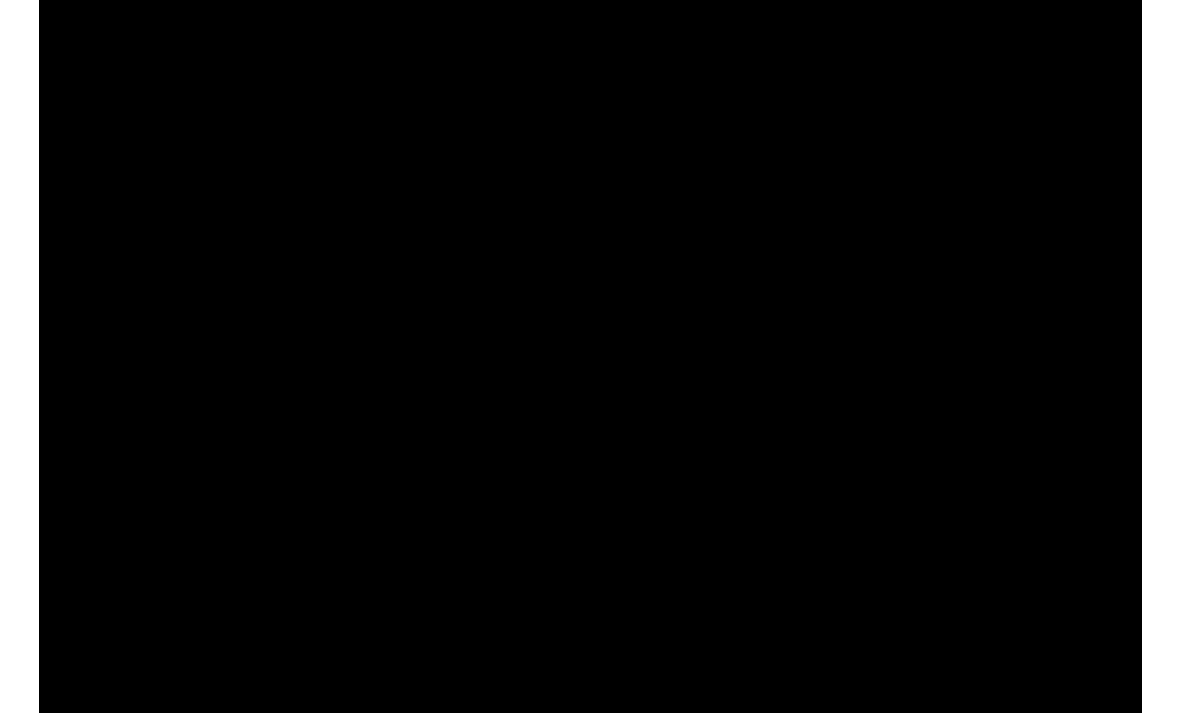 scroll, scrollTop: 220, scrollLeft: 0, axis: vertical 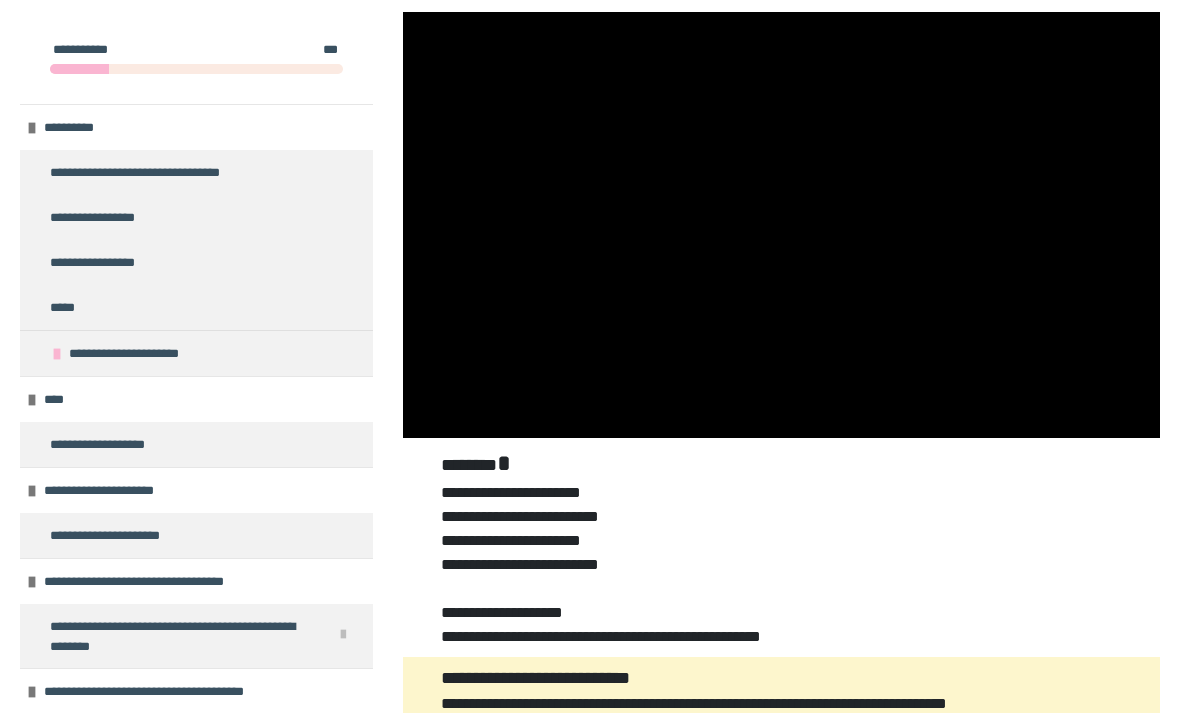 click at bounding box center (781, 225) 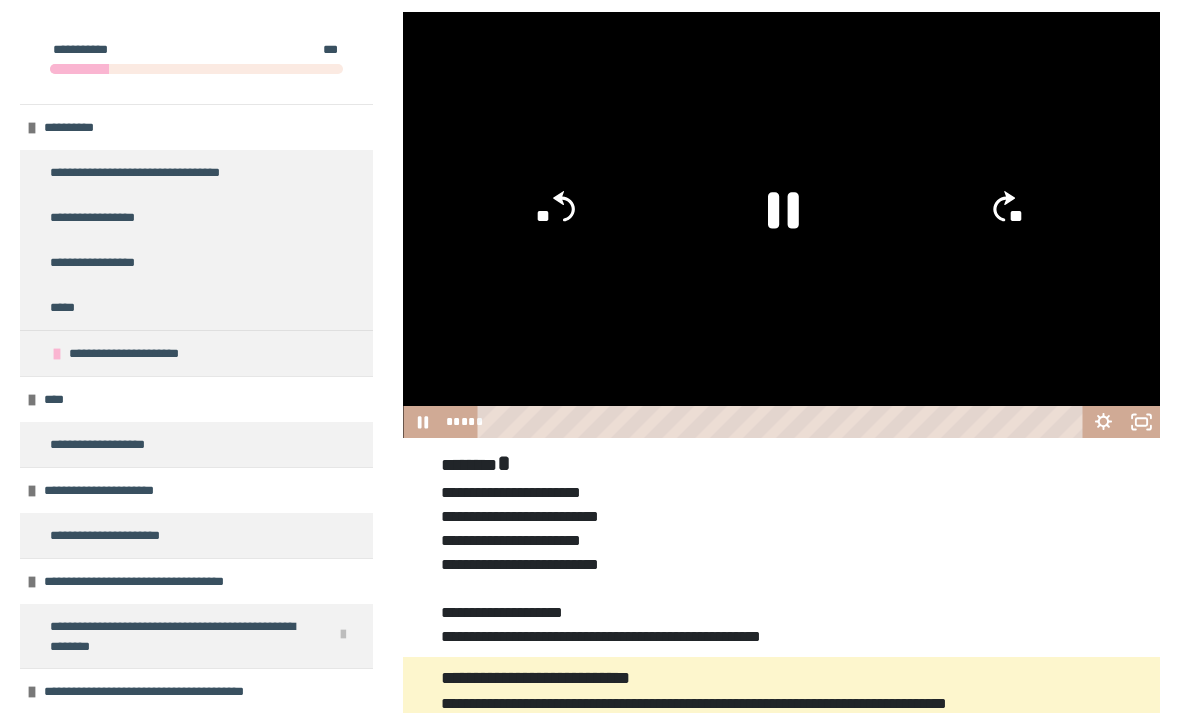 click at bounding box center (781, 225) 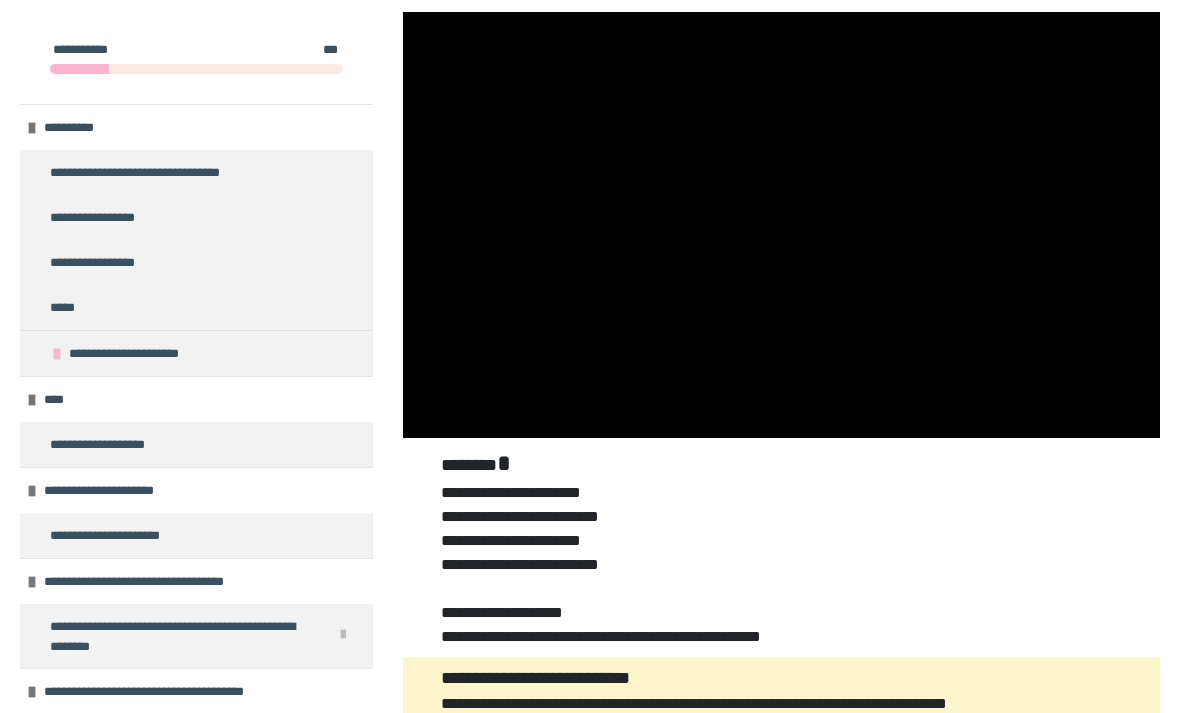 click at bounding box center [781, 225] 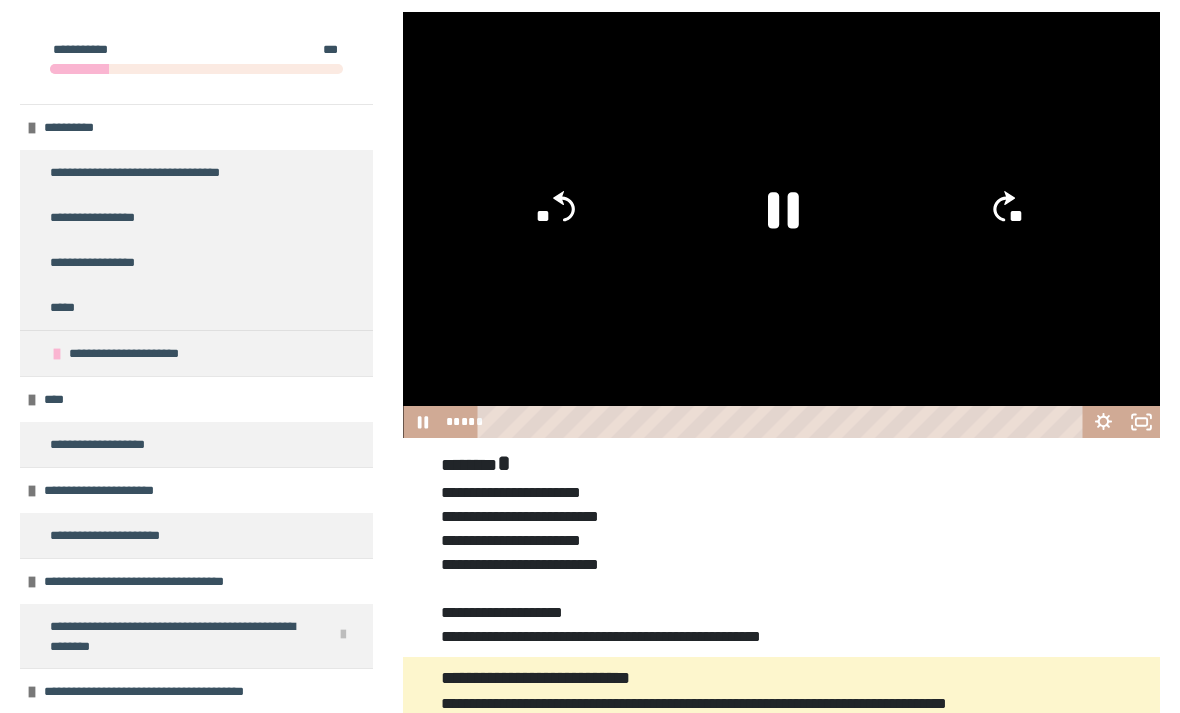 click on "**" 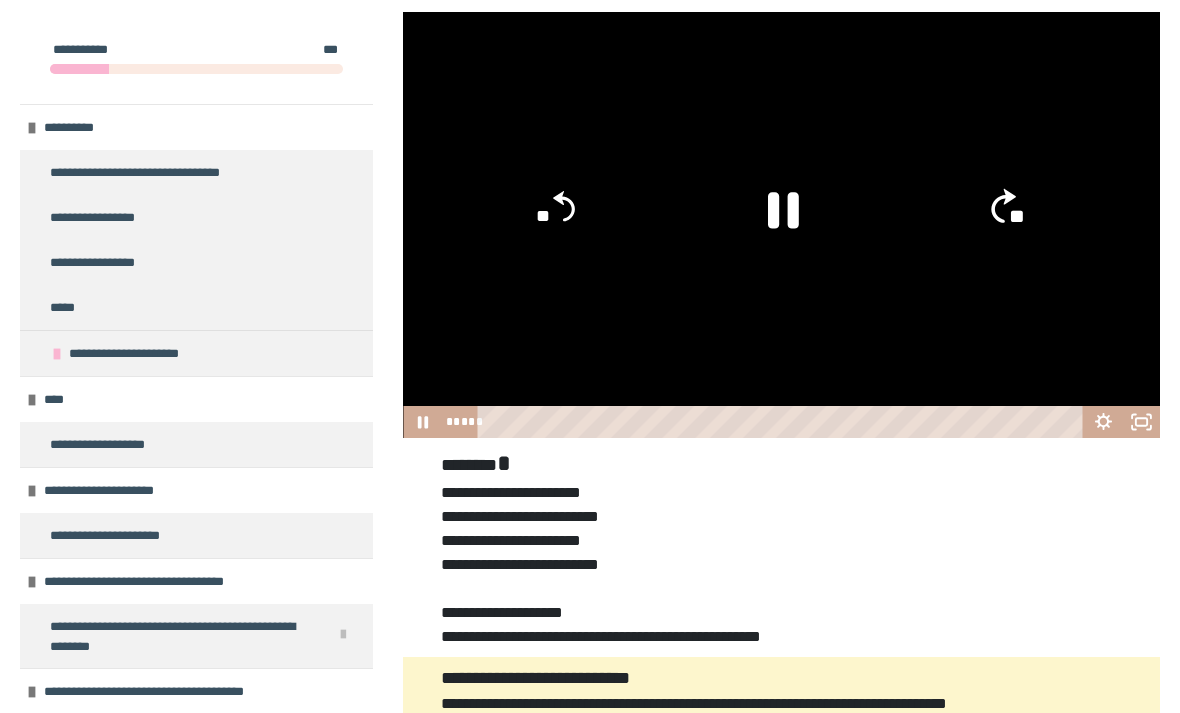 click on "**" 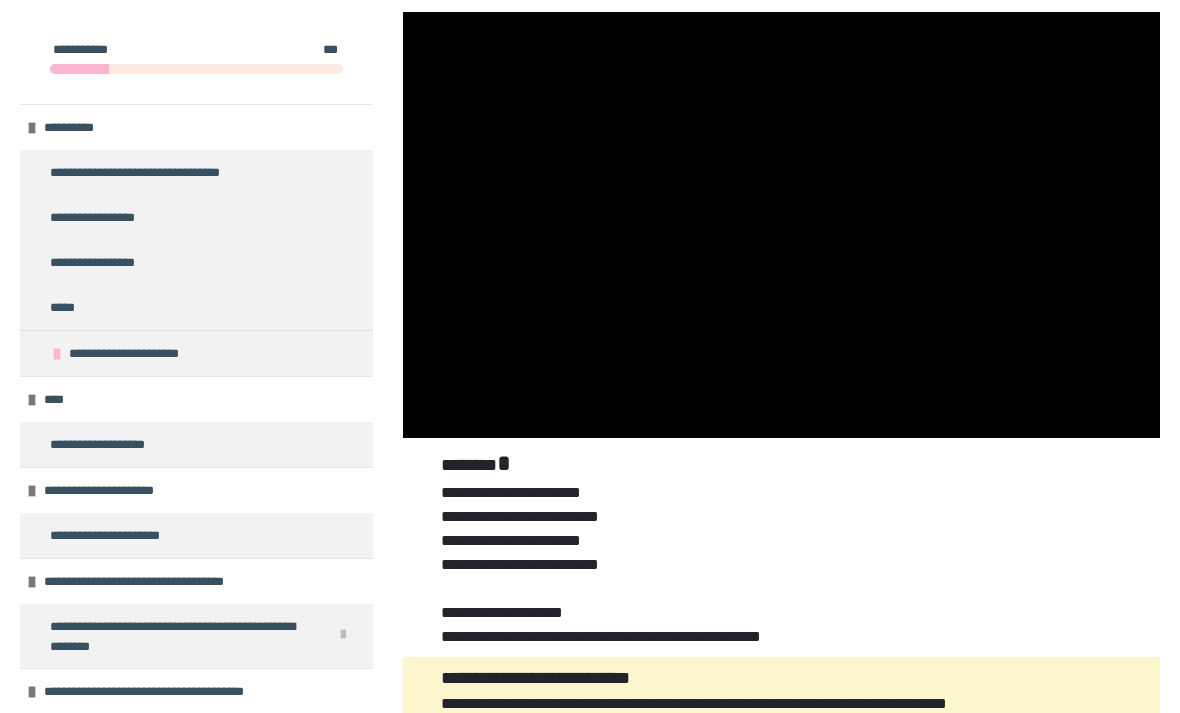 click at bounding box center (781, 225) 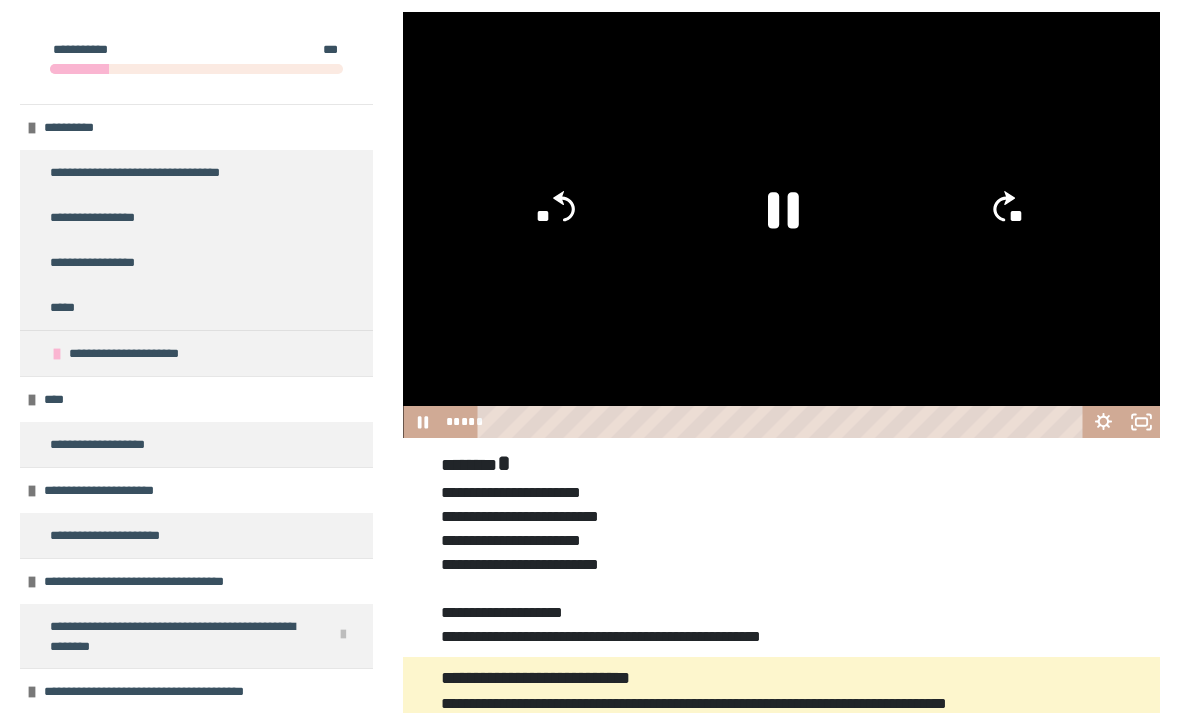 click on "**" 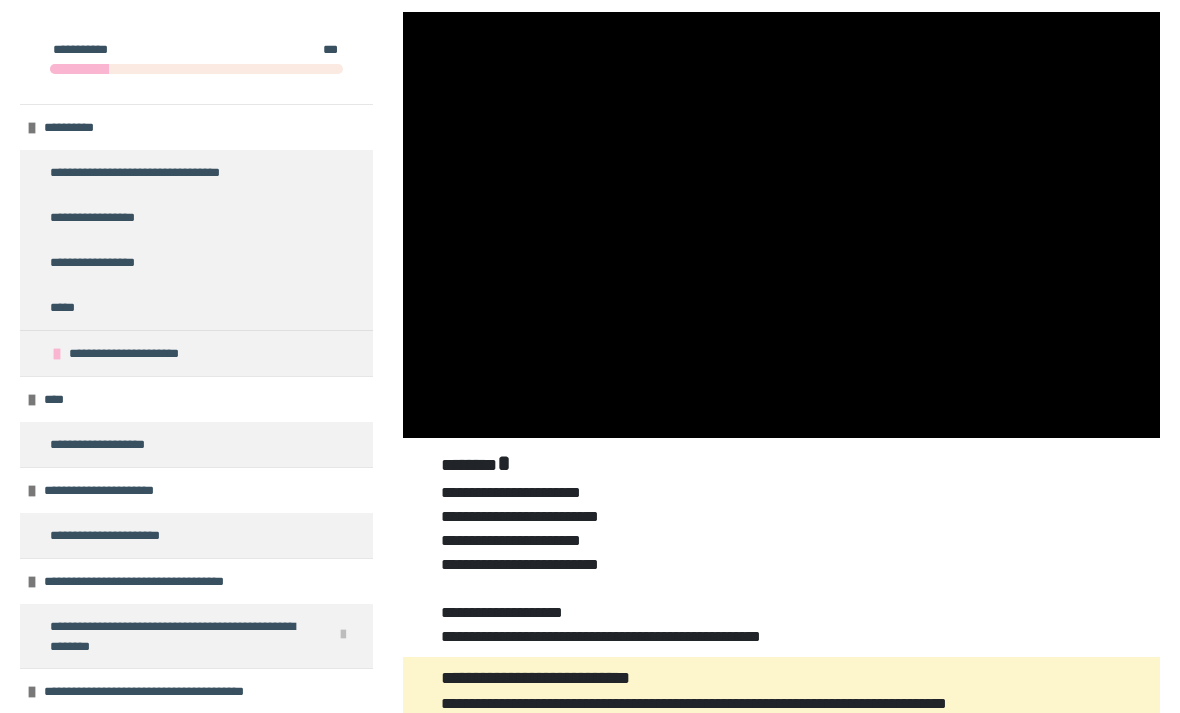 click at bounding box center [781, 225] 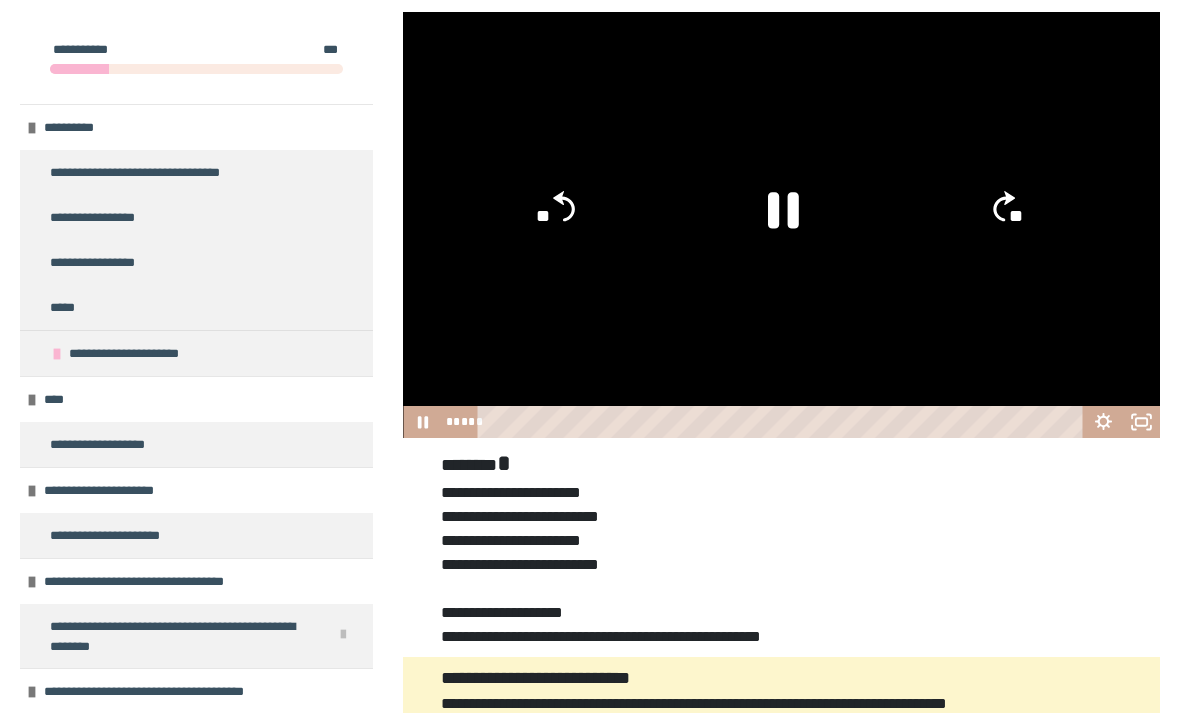 click at bounding box center [781, 225] 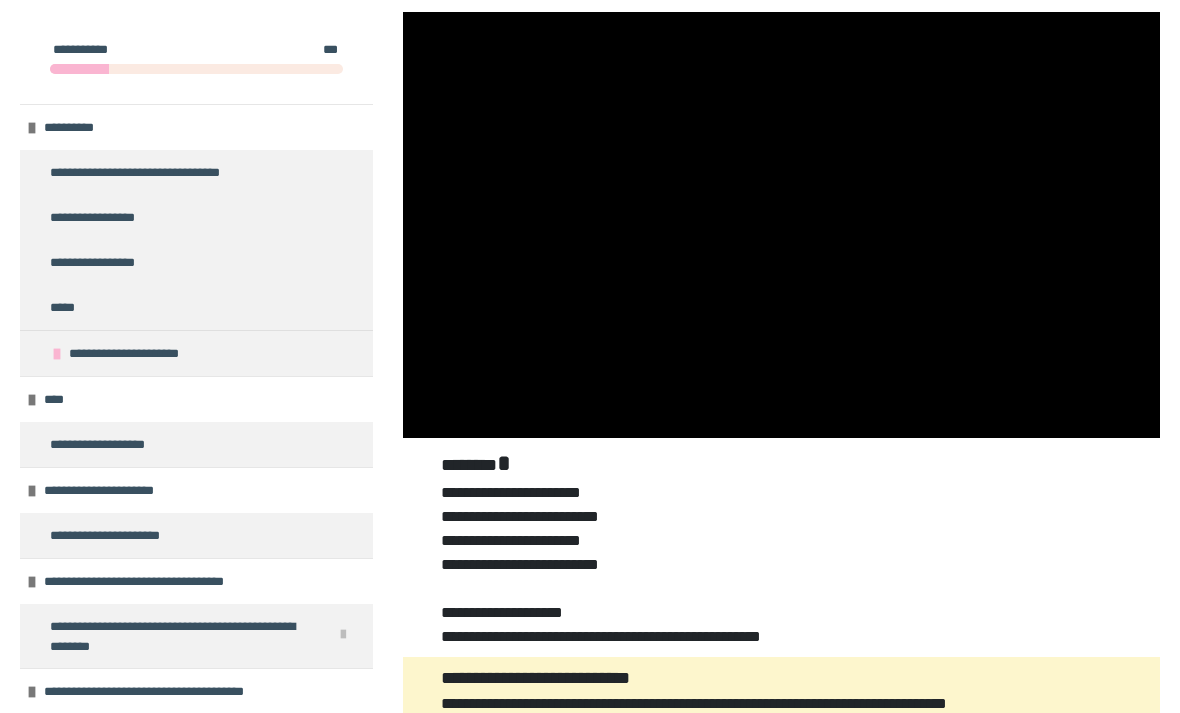 click at bounding box center (781, 225) 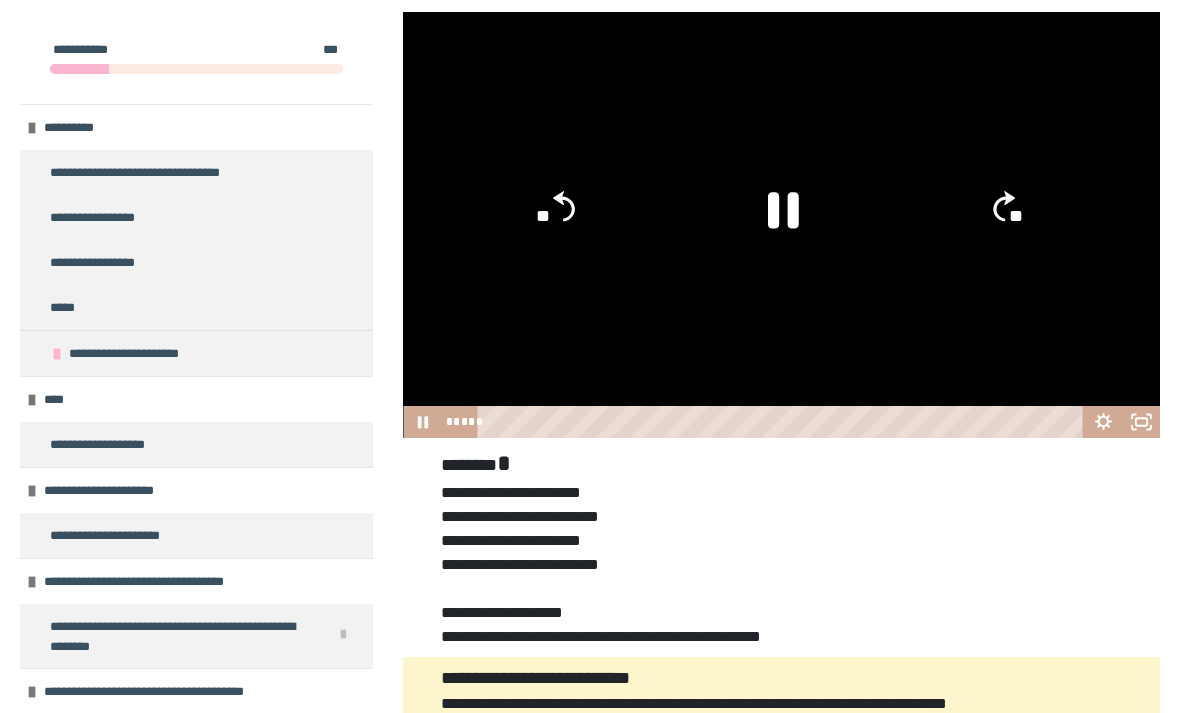 click 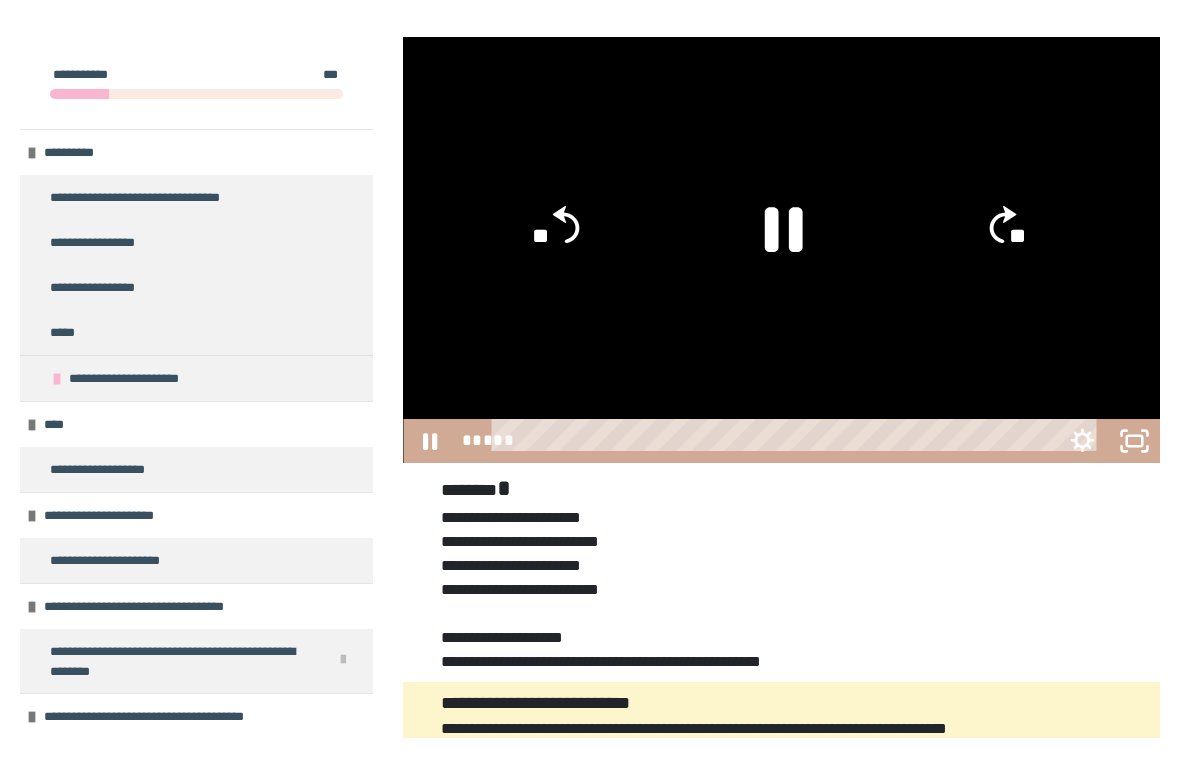scroll, scrollTop: 24, scrollLeft: 0, axis: vertical 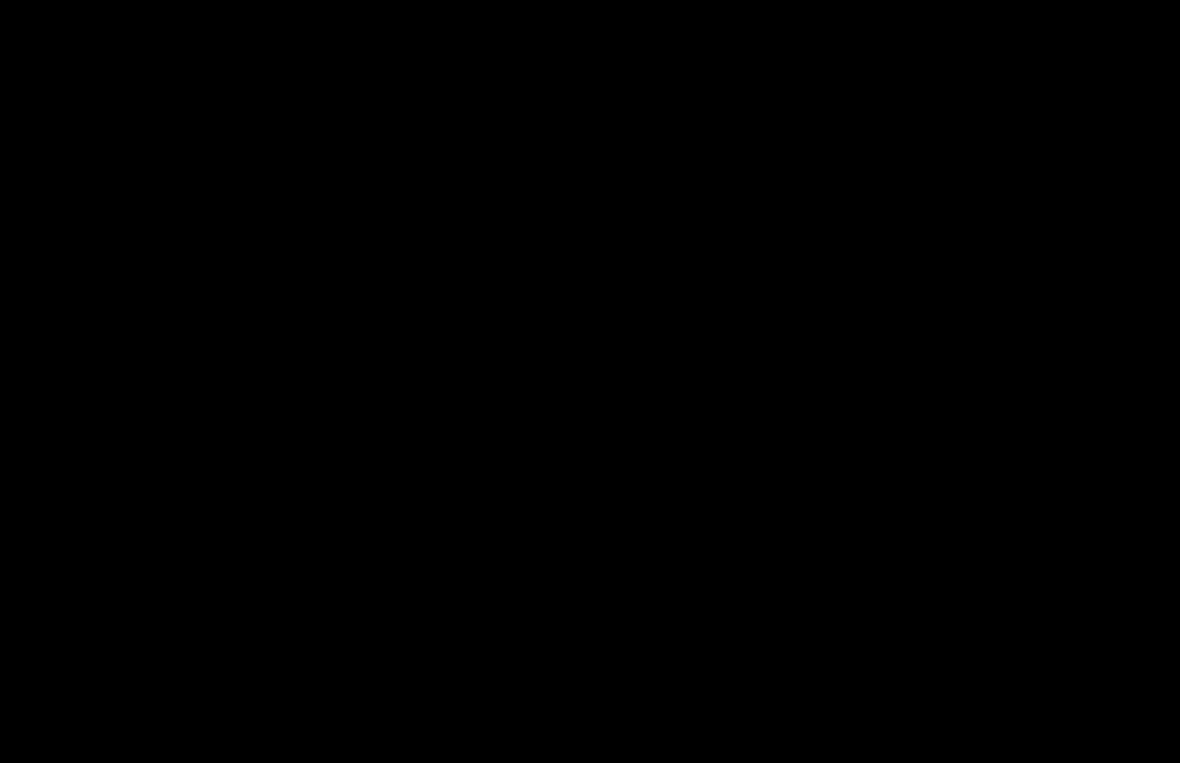 click at bounding box center [590, 381] 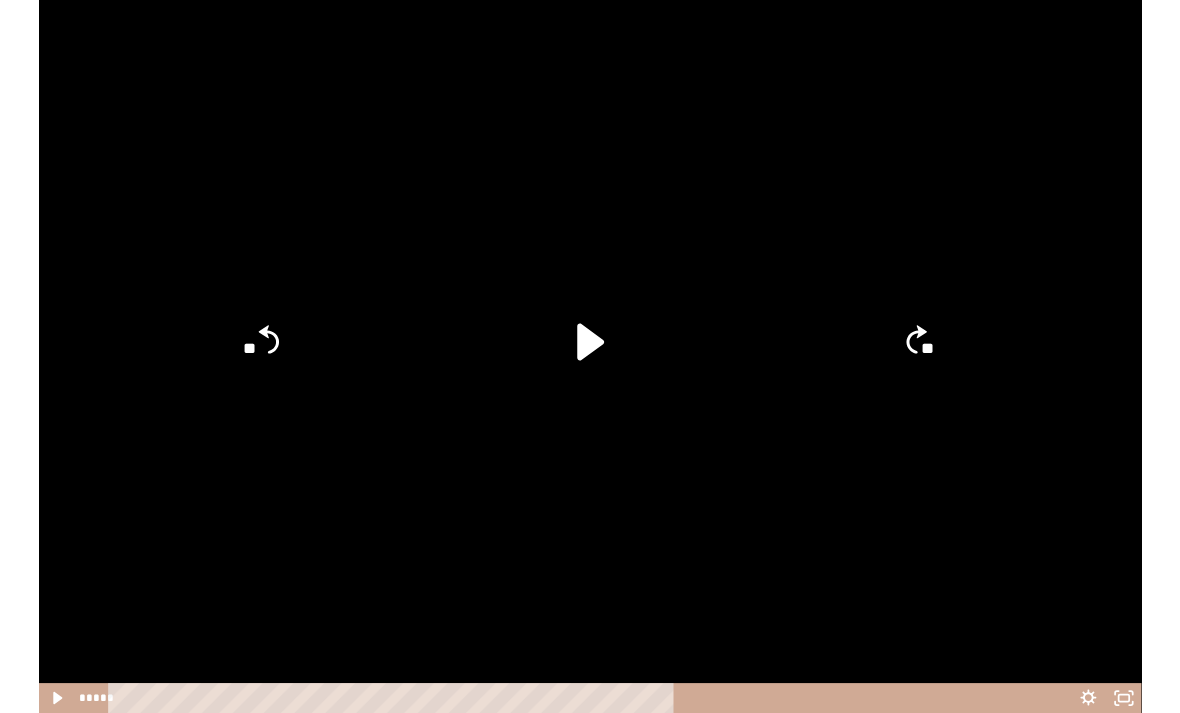 scroll, scrollTop: 220, scrollLeft: 0, axis: vertical 